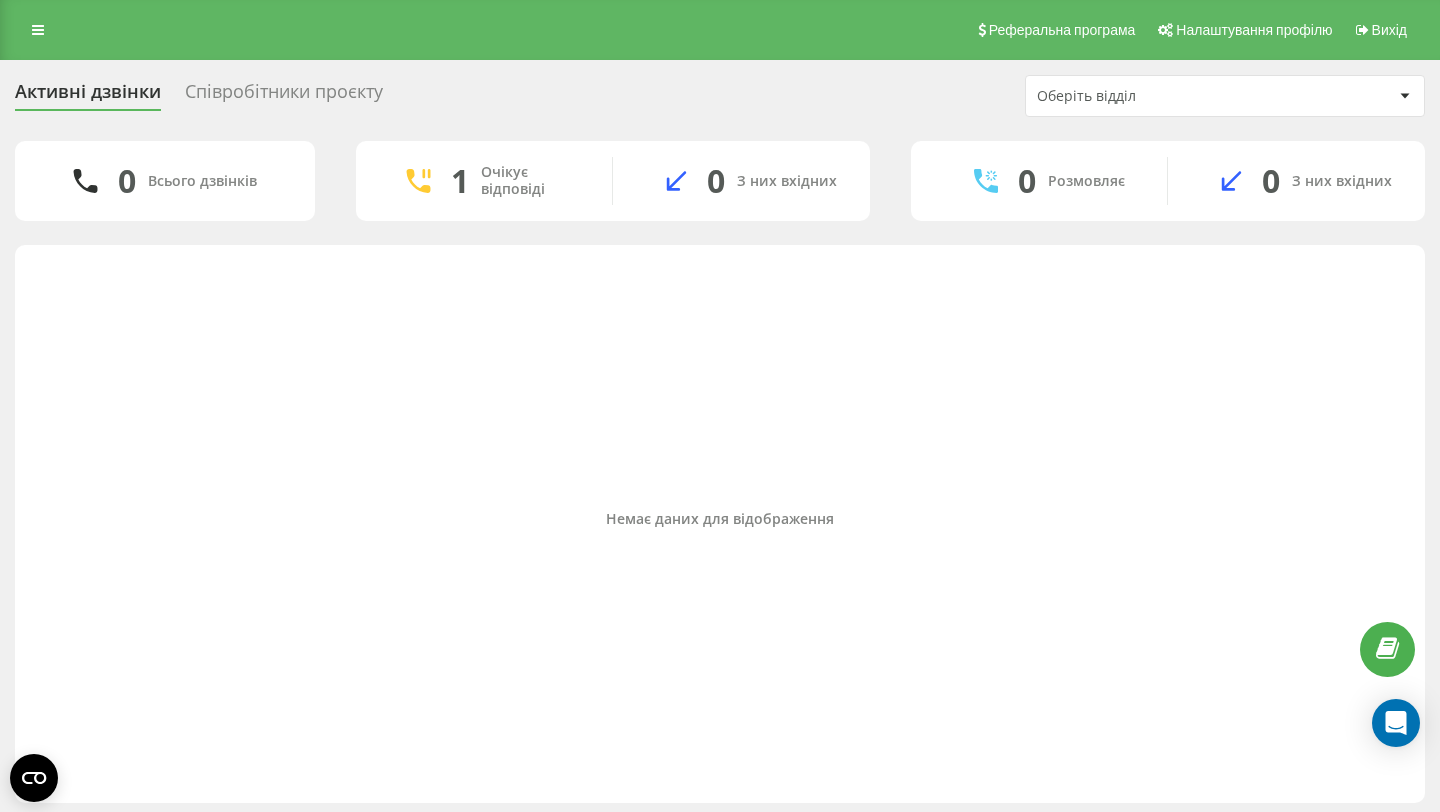 scroll, scrollTop: 0, scrollLeft: 0, axis: both 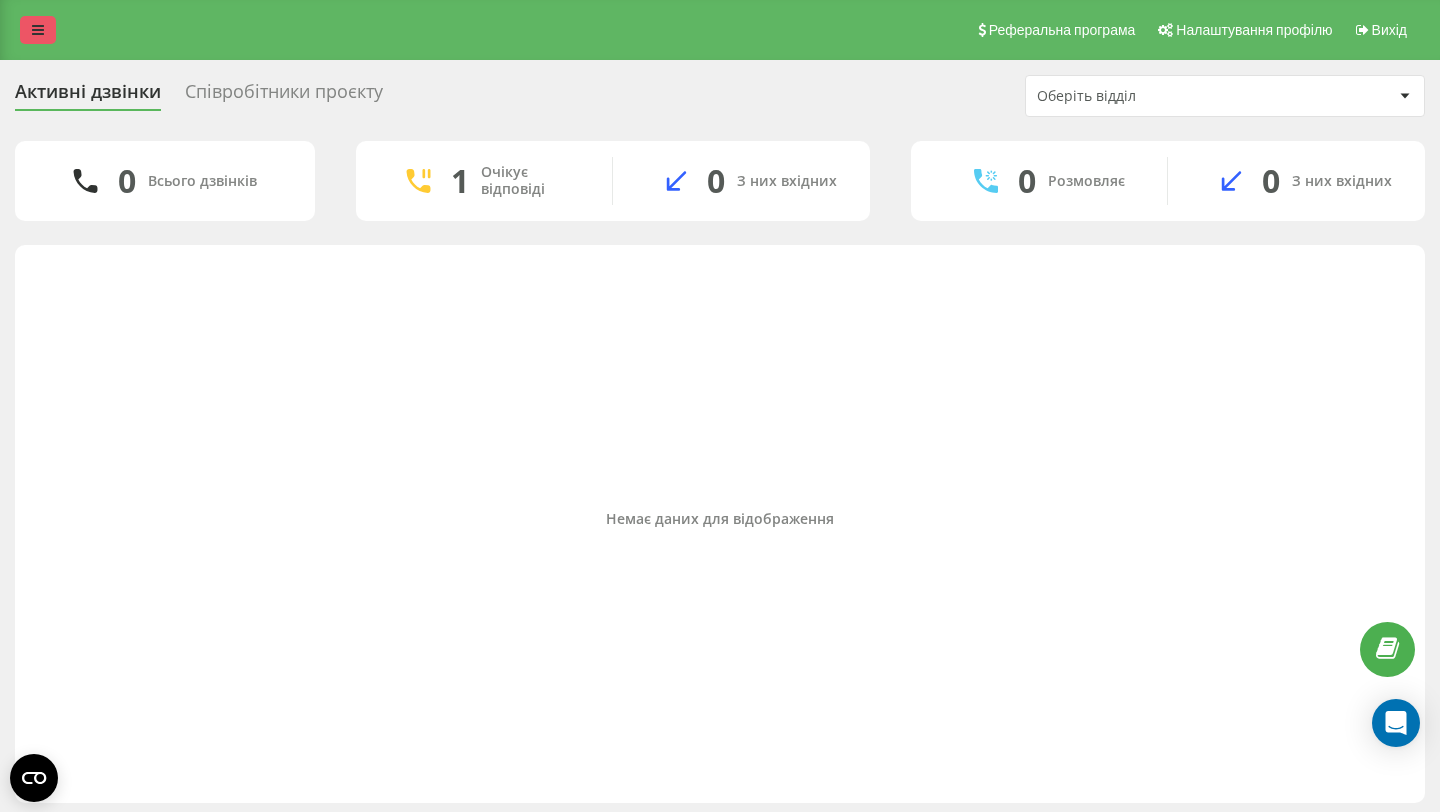 click at bounding box center [38, 30] 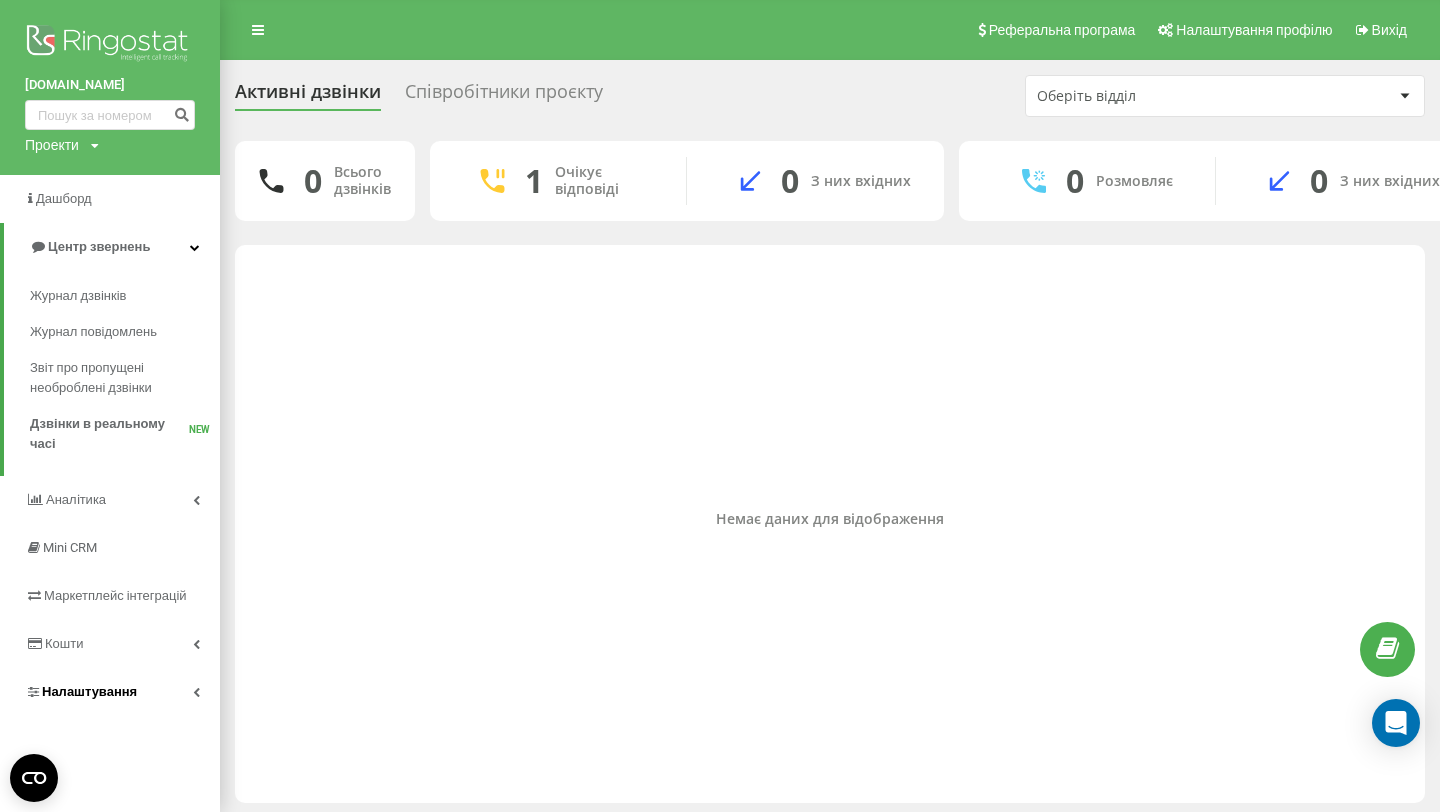 click on "Налаштування" at bounding box center (110, 692) 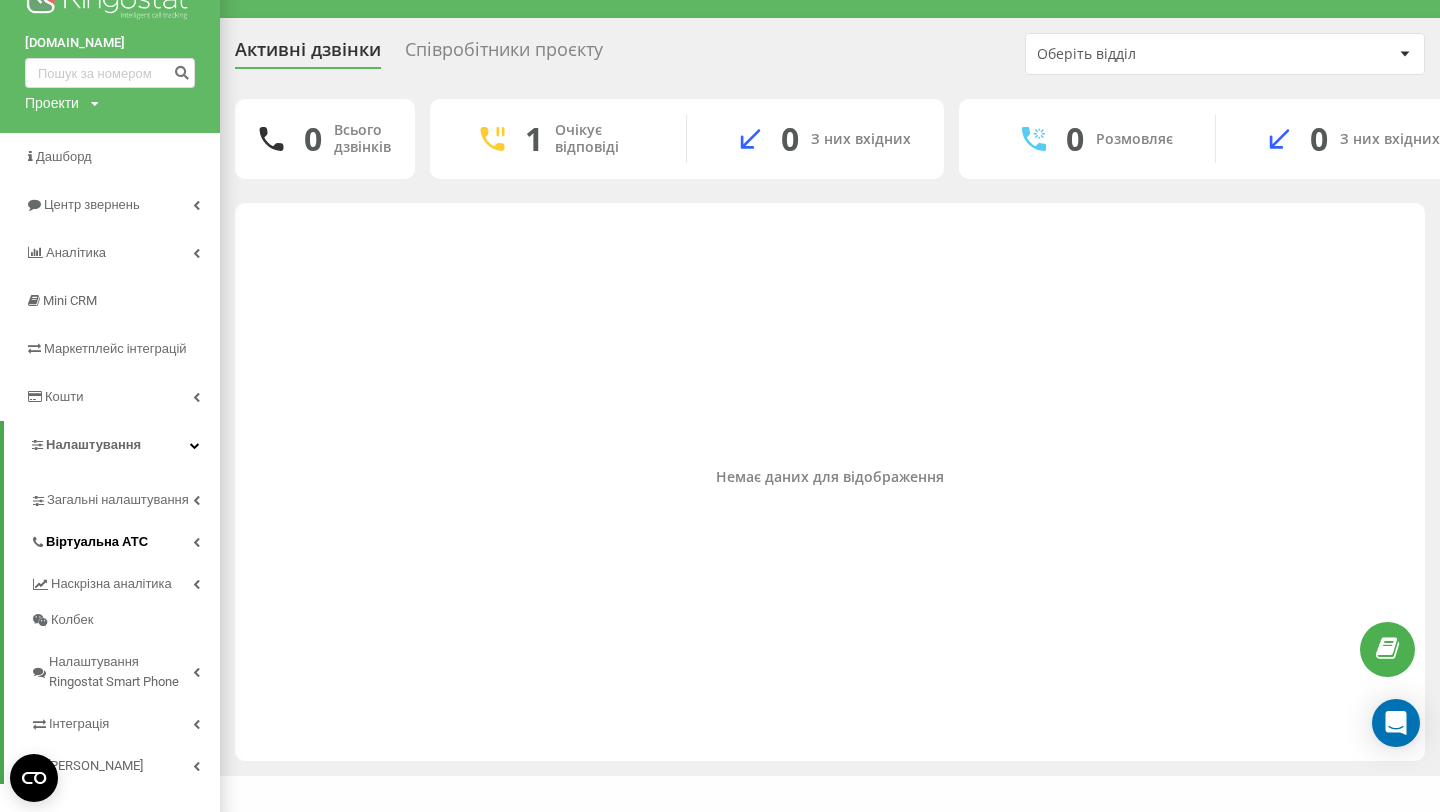 scroll, scrollTop: 65, scrollLeft: 0, axis: vertical 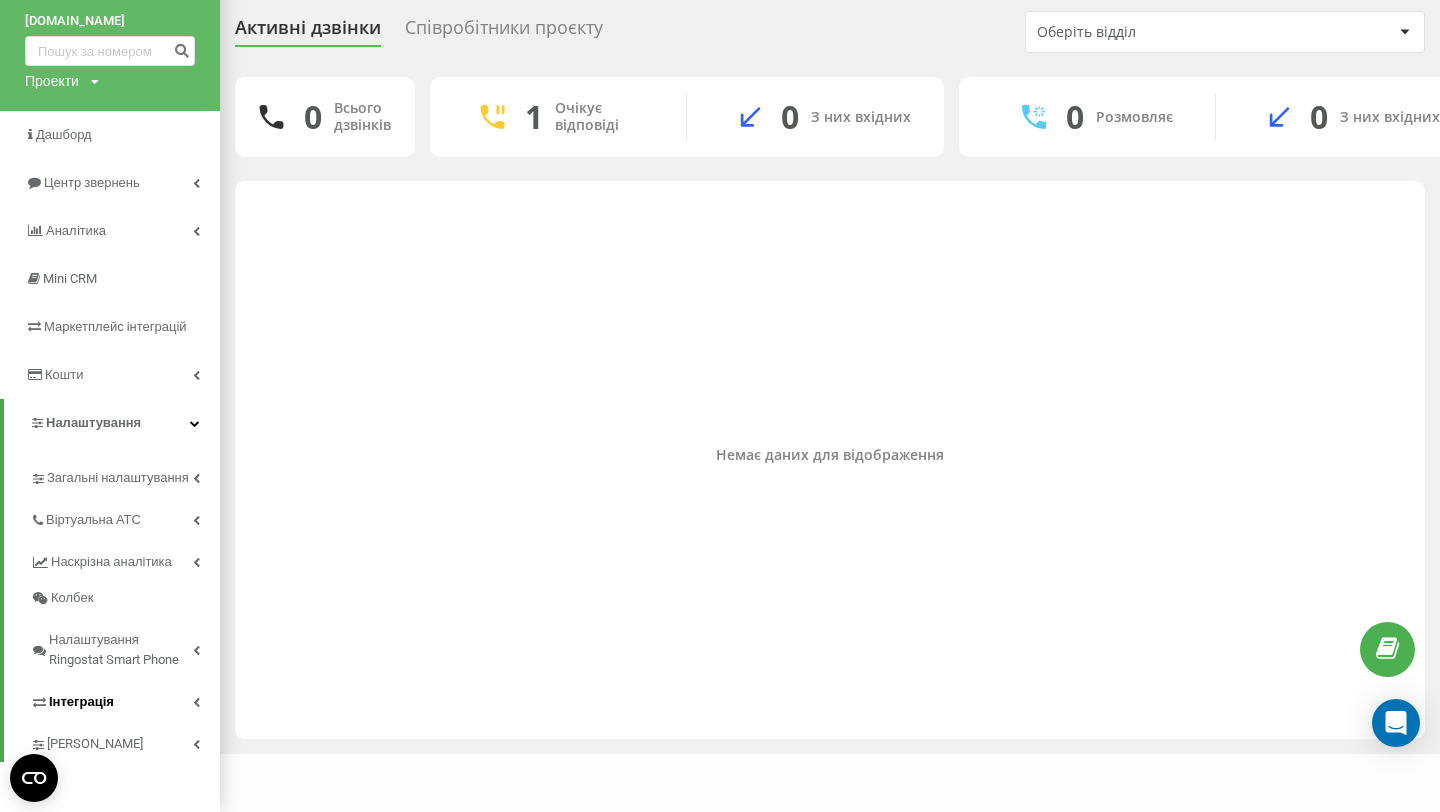 click on "Інтеграція" at bounding box center (125, 699) 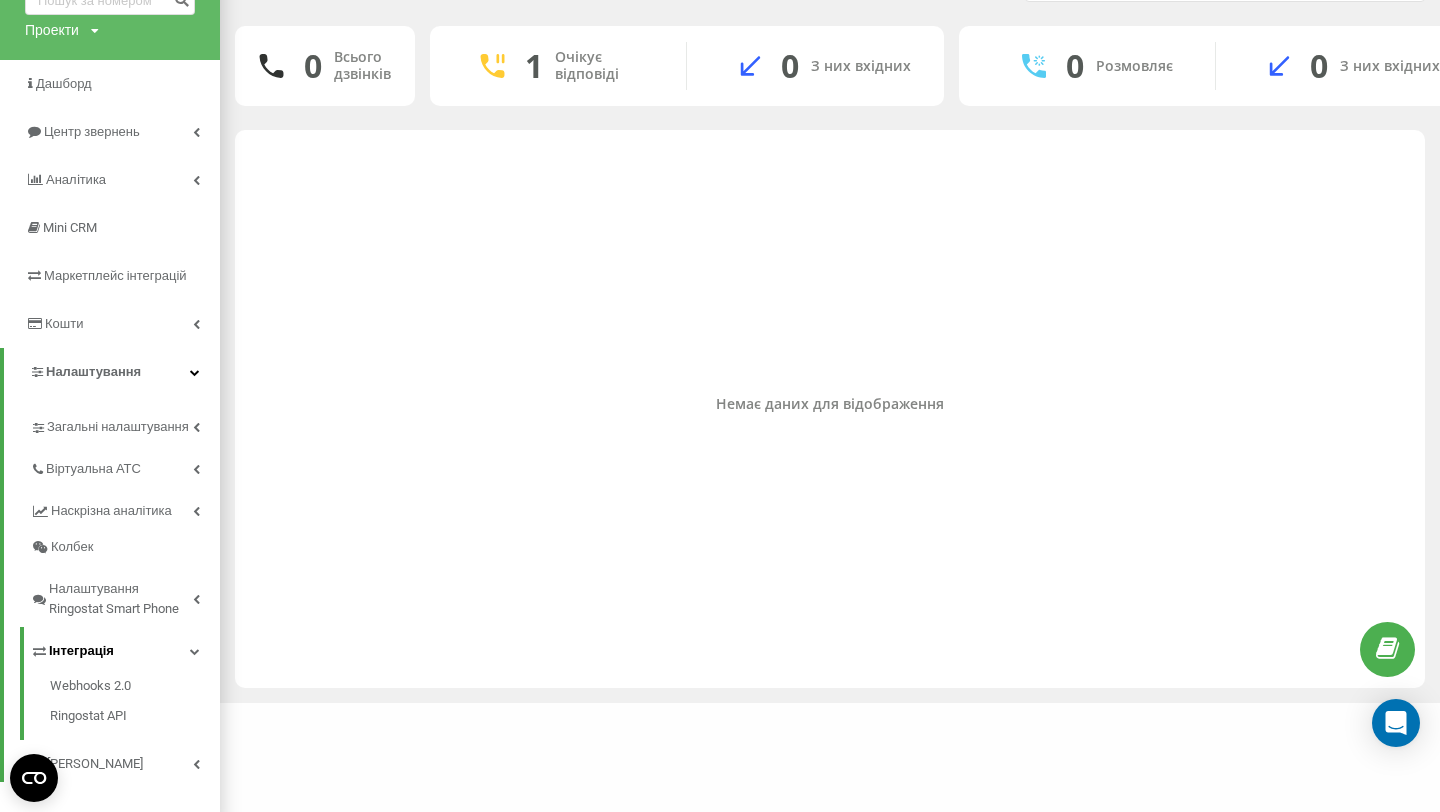 scroll, scrollTop: 122, scrollLeft: 0, axis: vertical 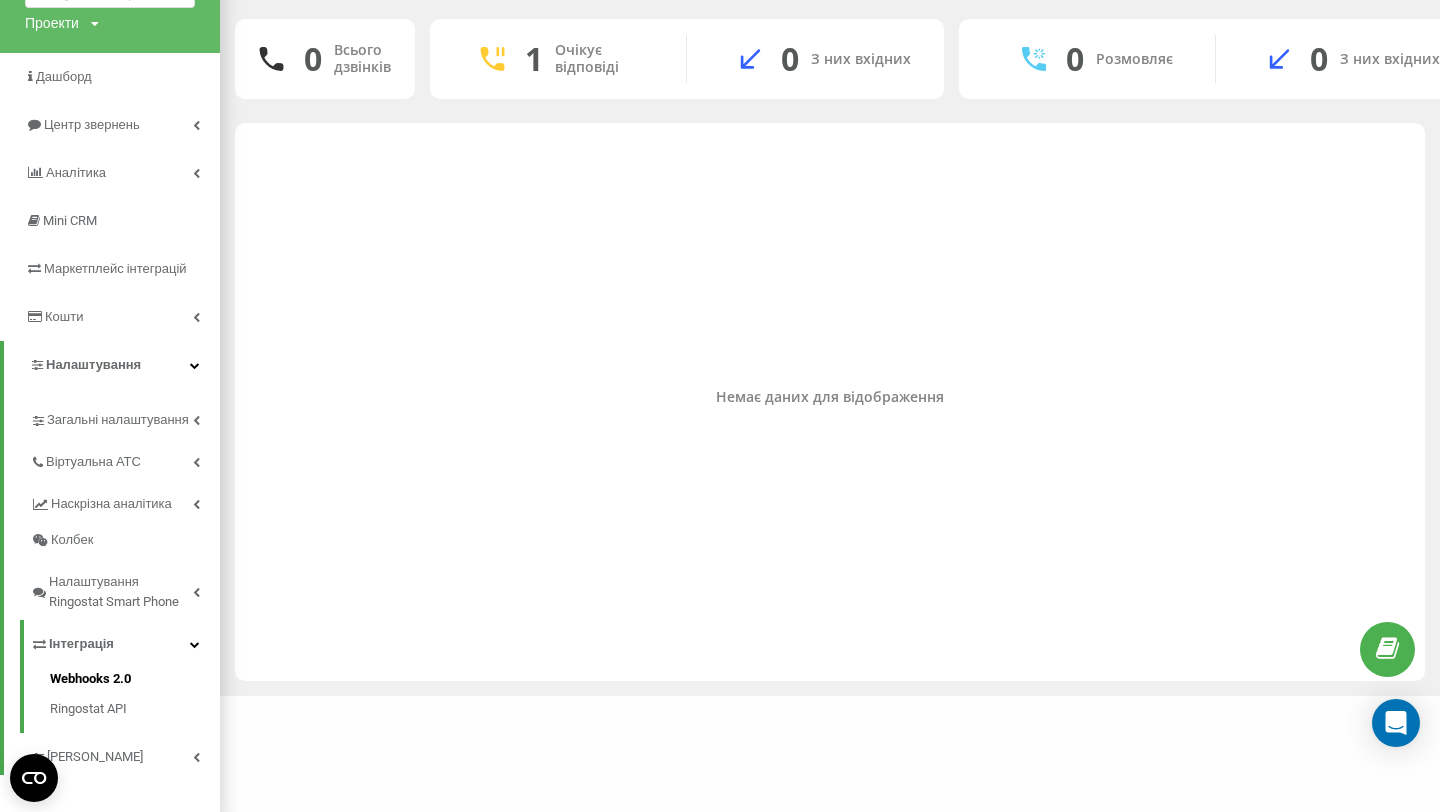 click on "Webhooks 2.0" at bounding box center [135, 681] 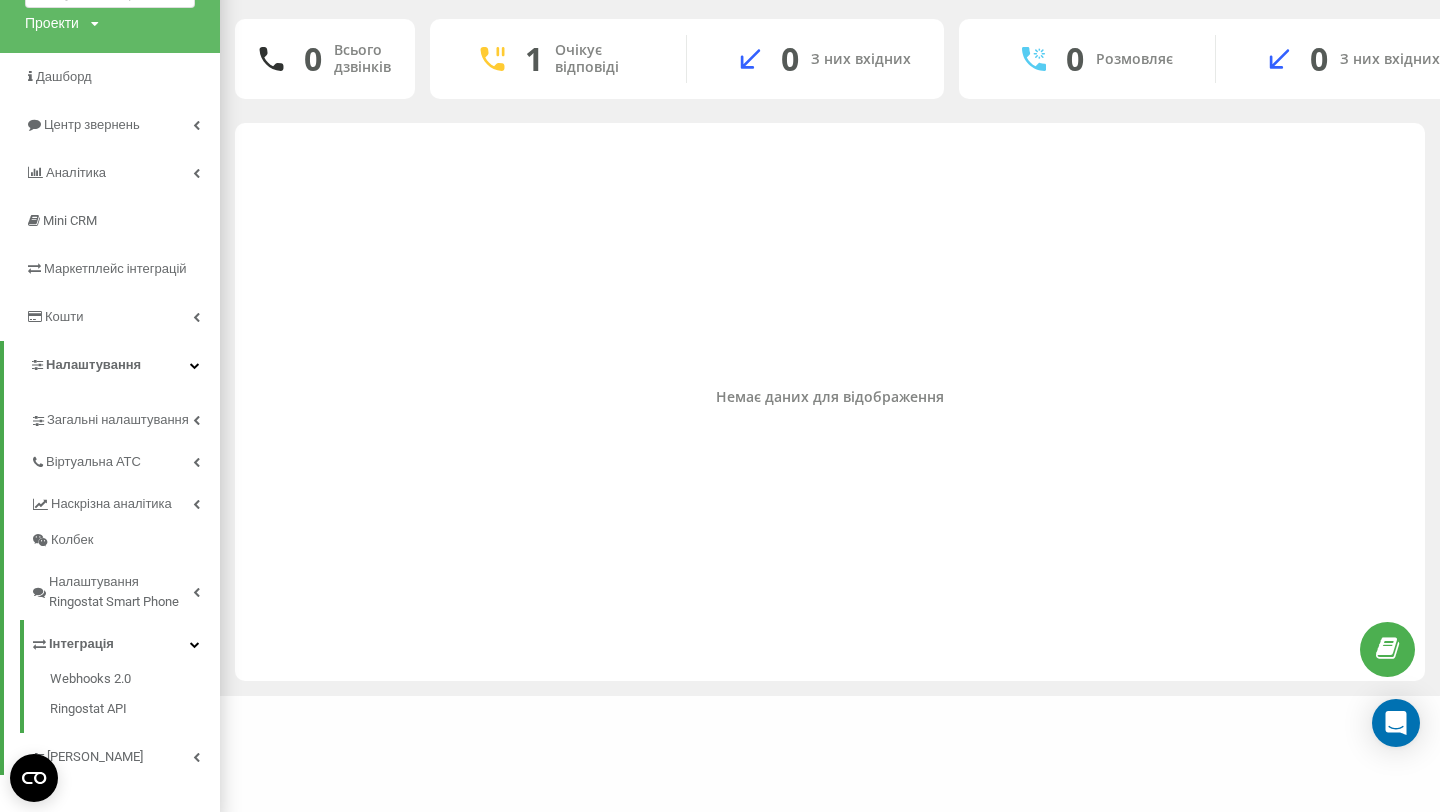 scroll, scrollTop: 136, scrollLeft: 0, axis: vertical 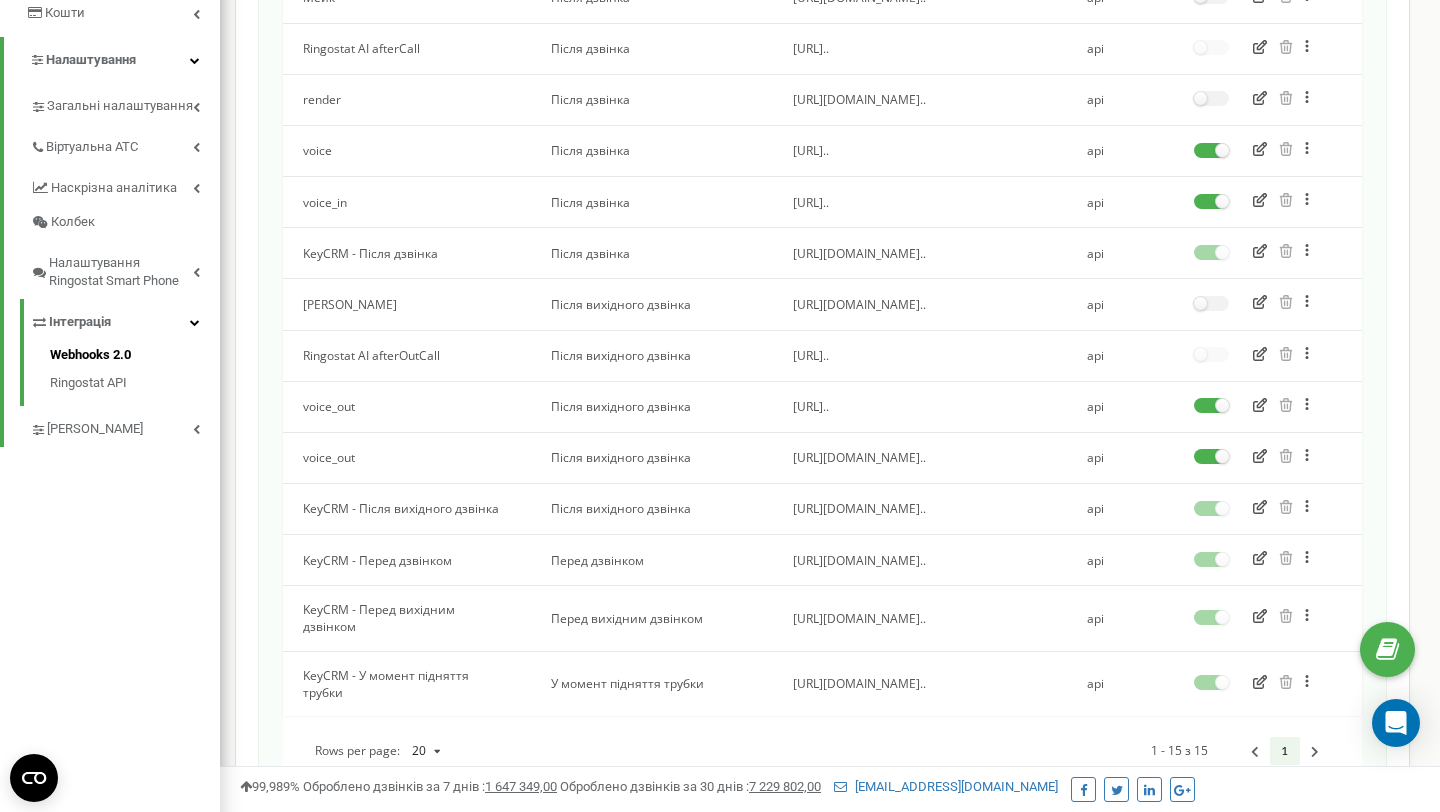 click 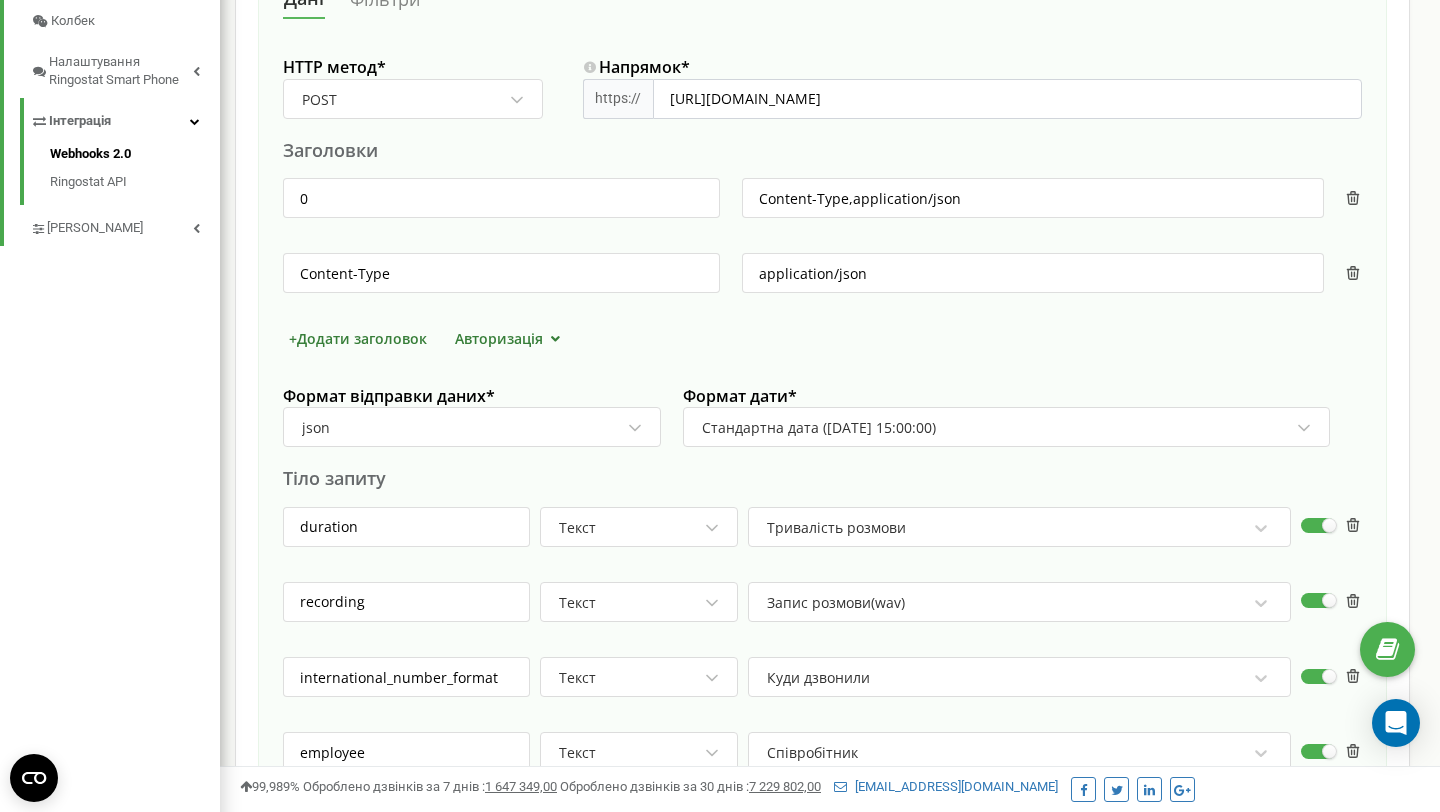 scroll, scrollTop: 1107, scrollLeft: 0, axis: vertical 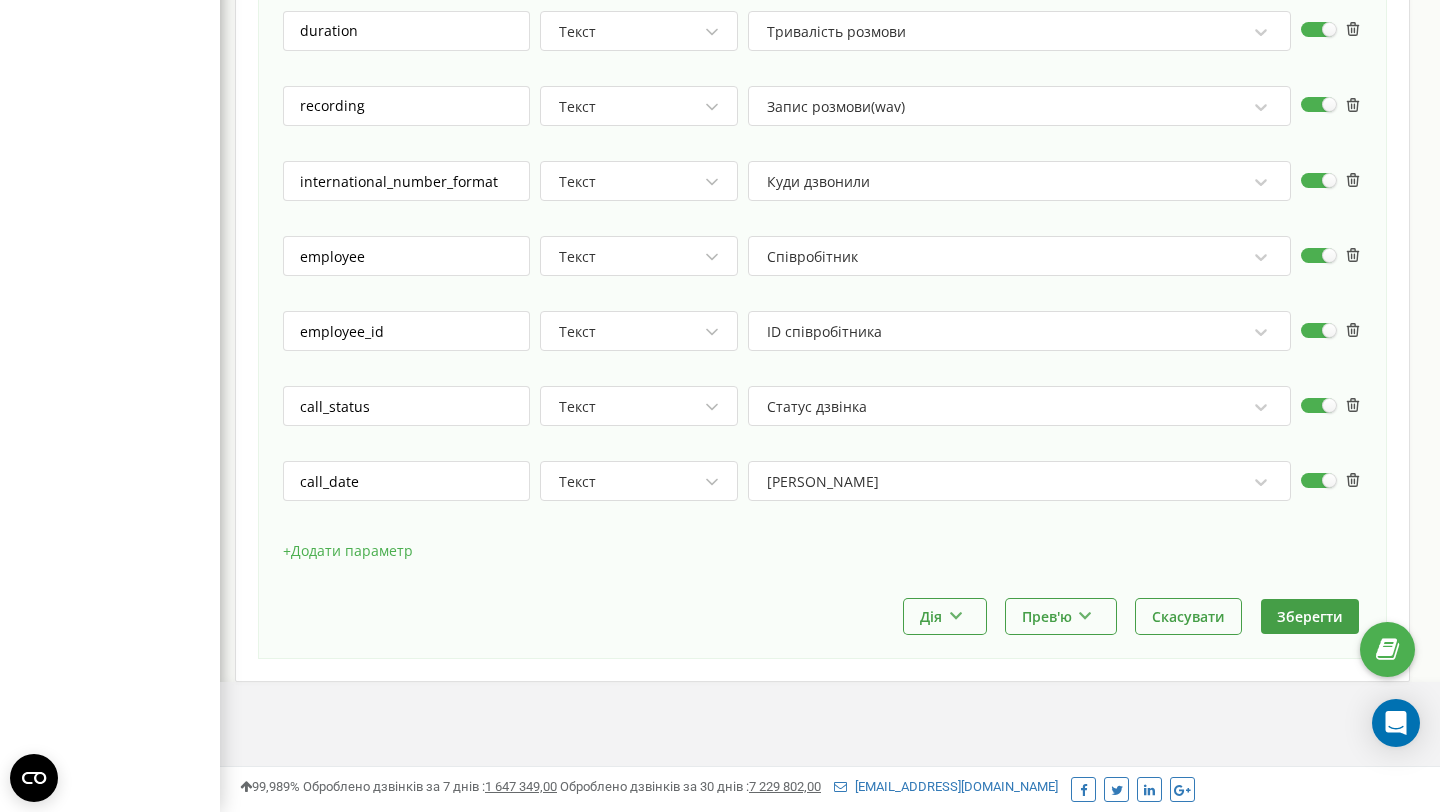 click on "+  Додати параметр" at bounding box center (348, 551) 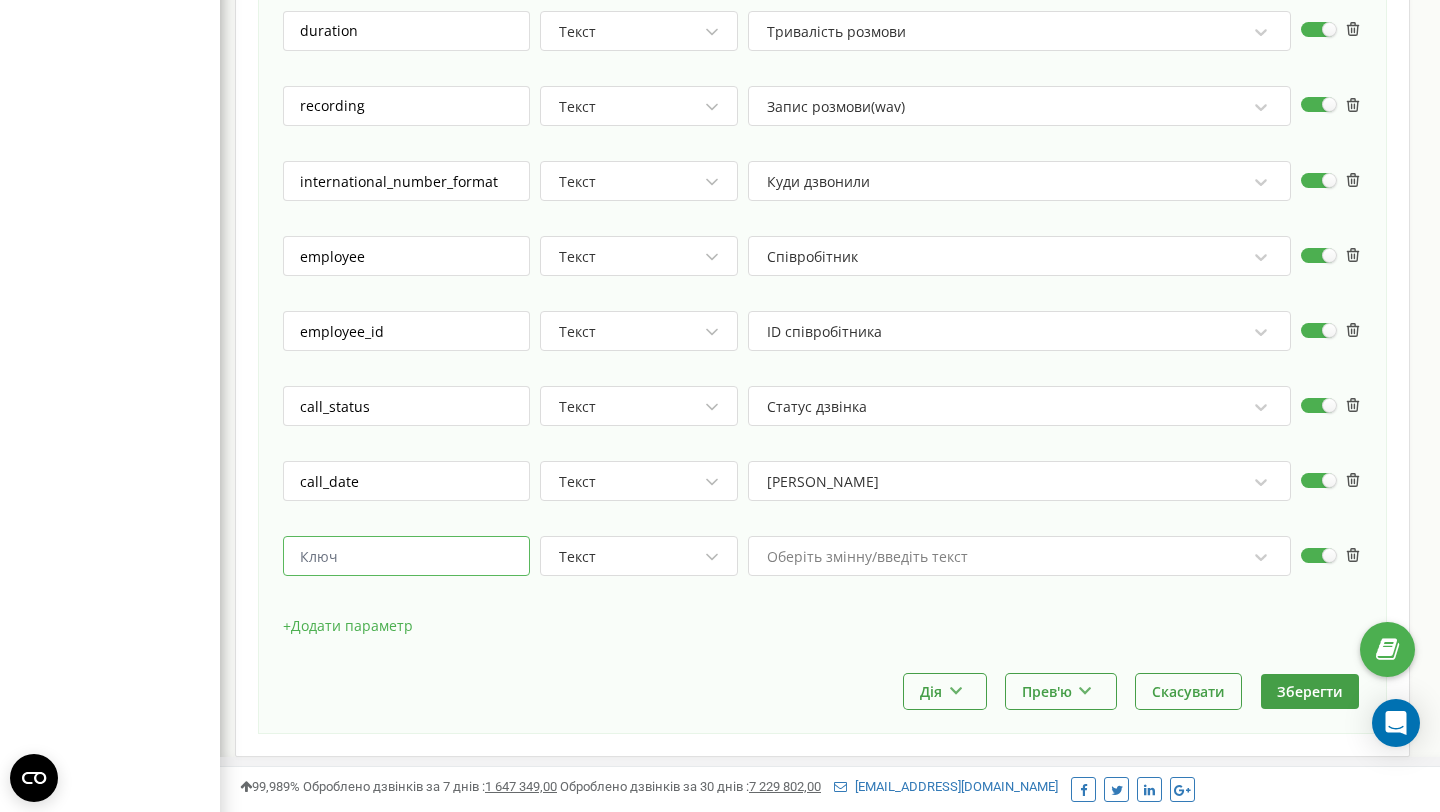click at bounding box center (406, 556) 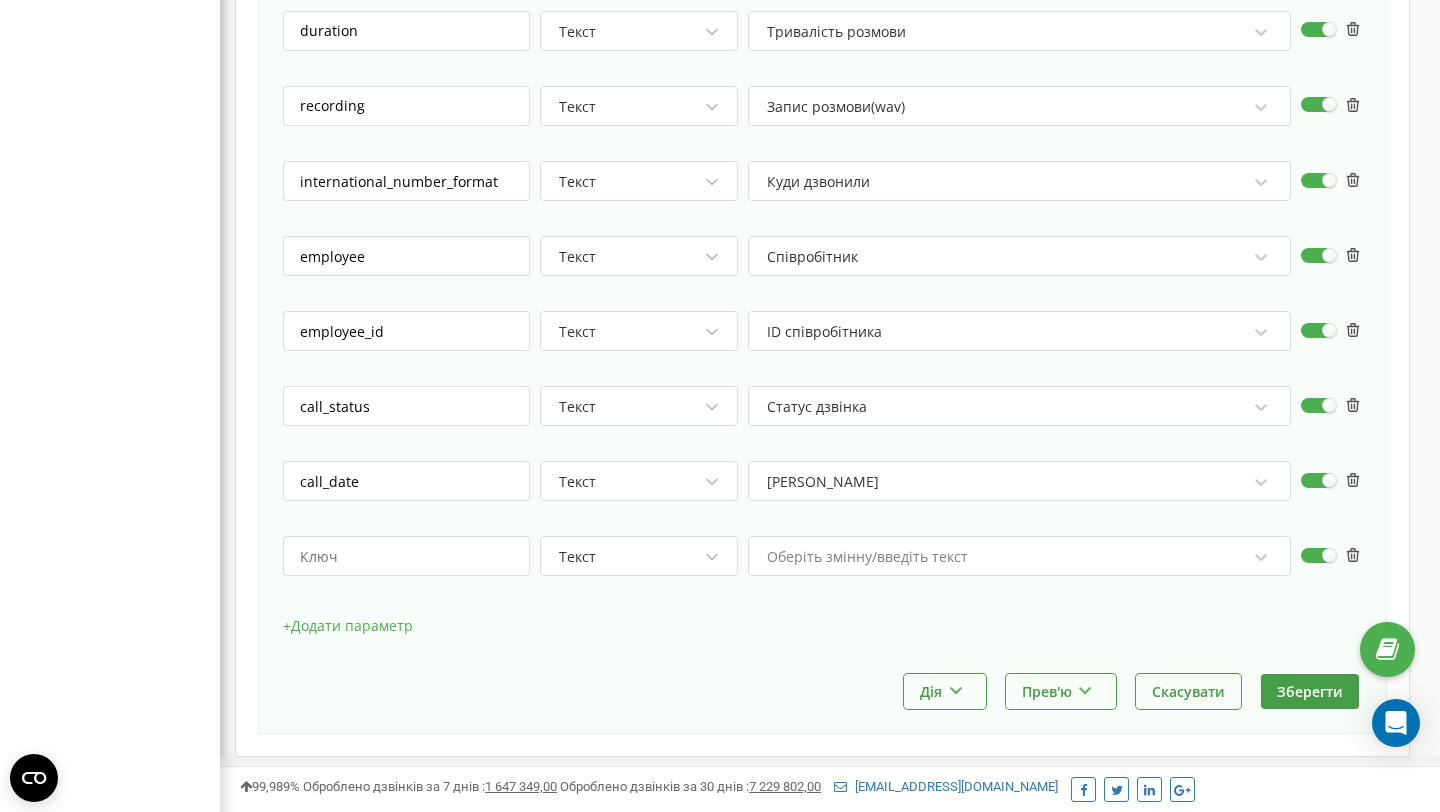 click on "Оберіть змінну/введіть текст" at bounding box center (1019, 556) 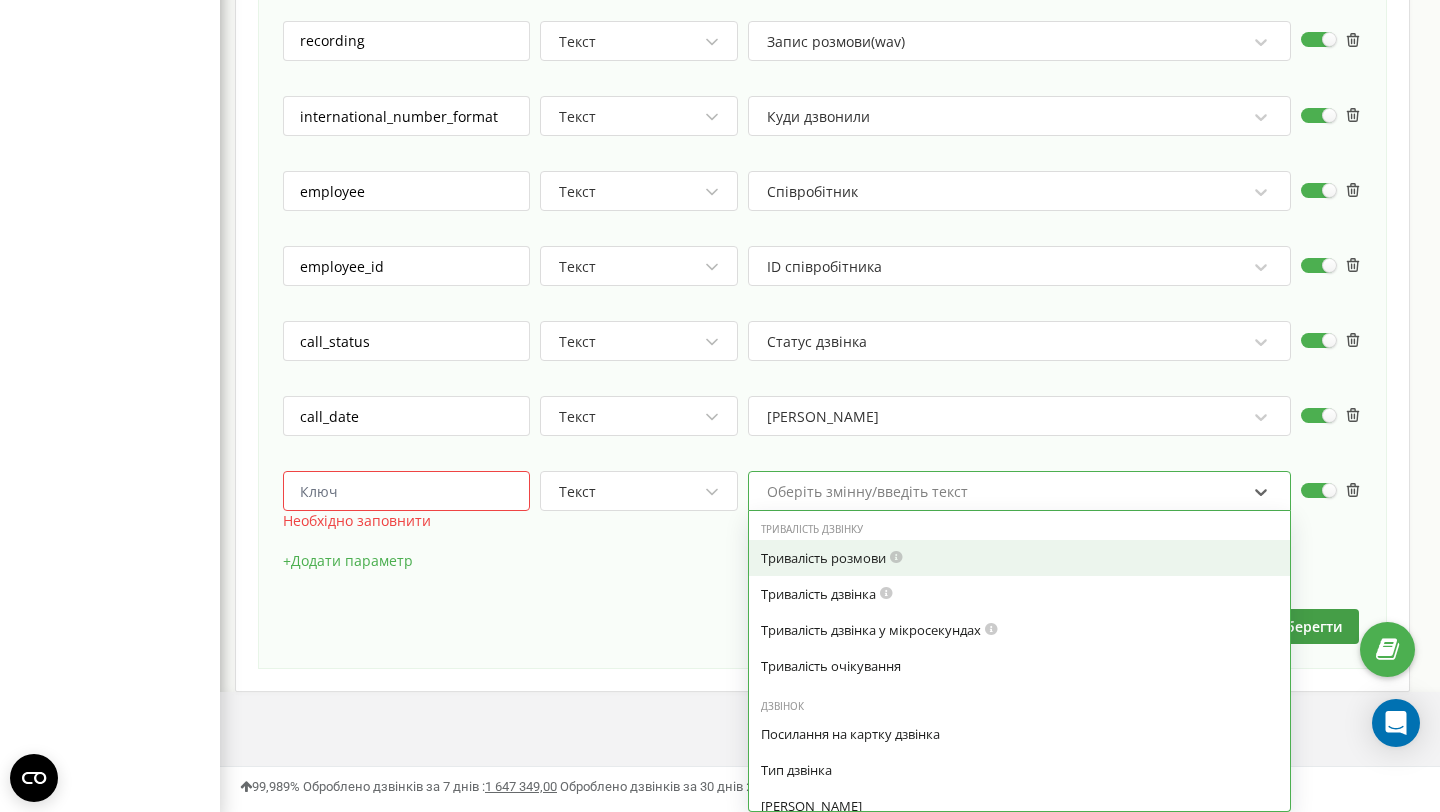 scroll, scrollTop: 1172, scrollLeft: 0, axis: vertical 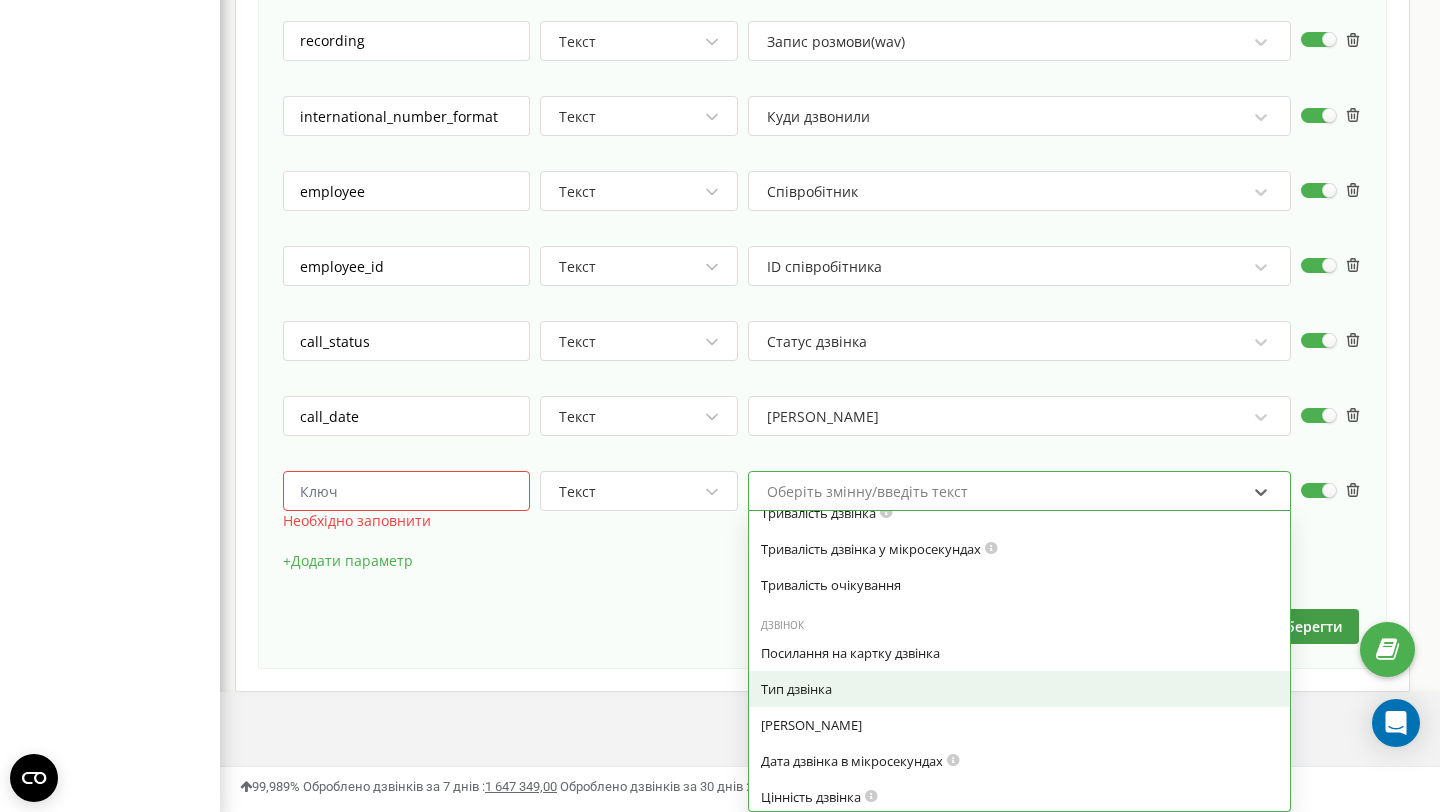 click on "Тип дзвінка" at bounding box center (1019, 689) 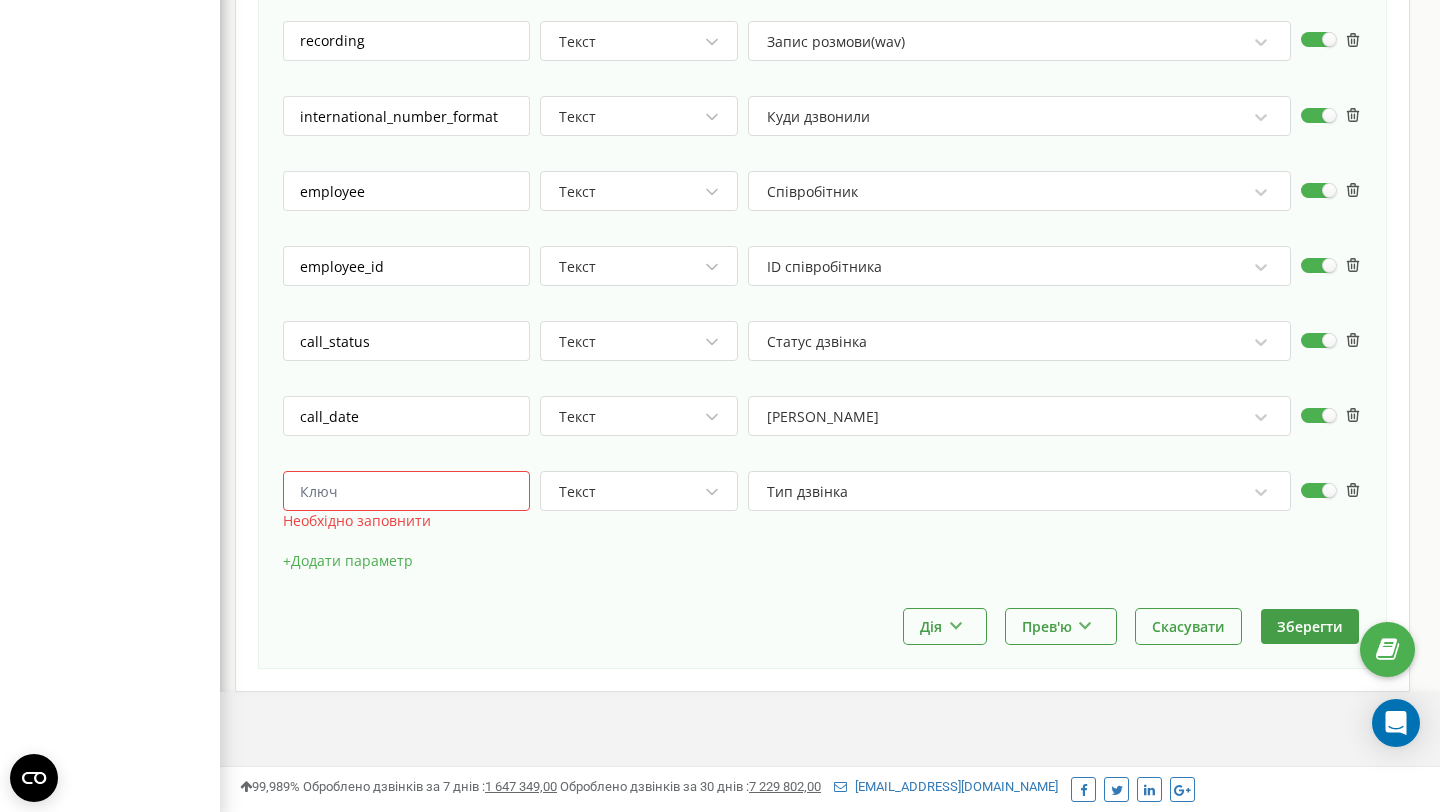 click at bounding box center [406, 491] 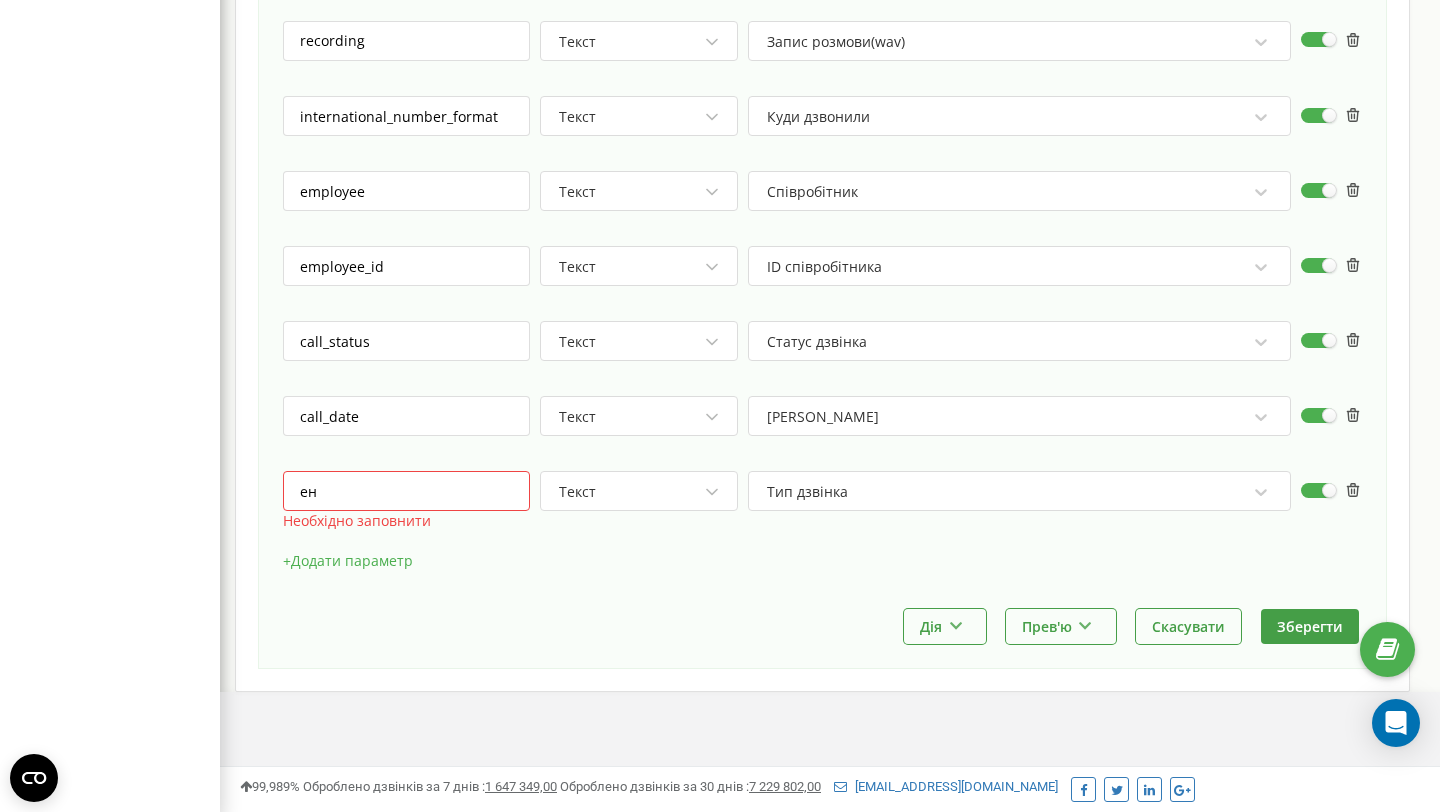 type on "е" 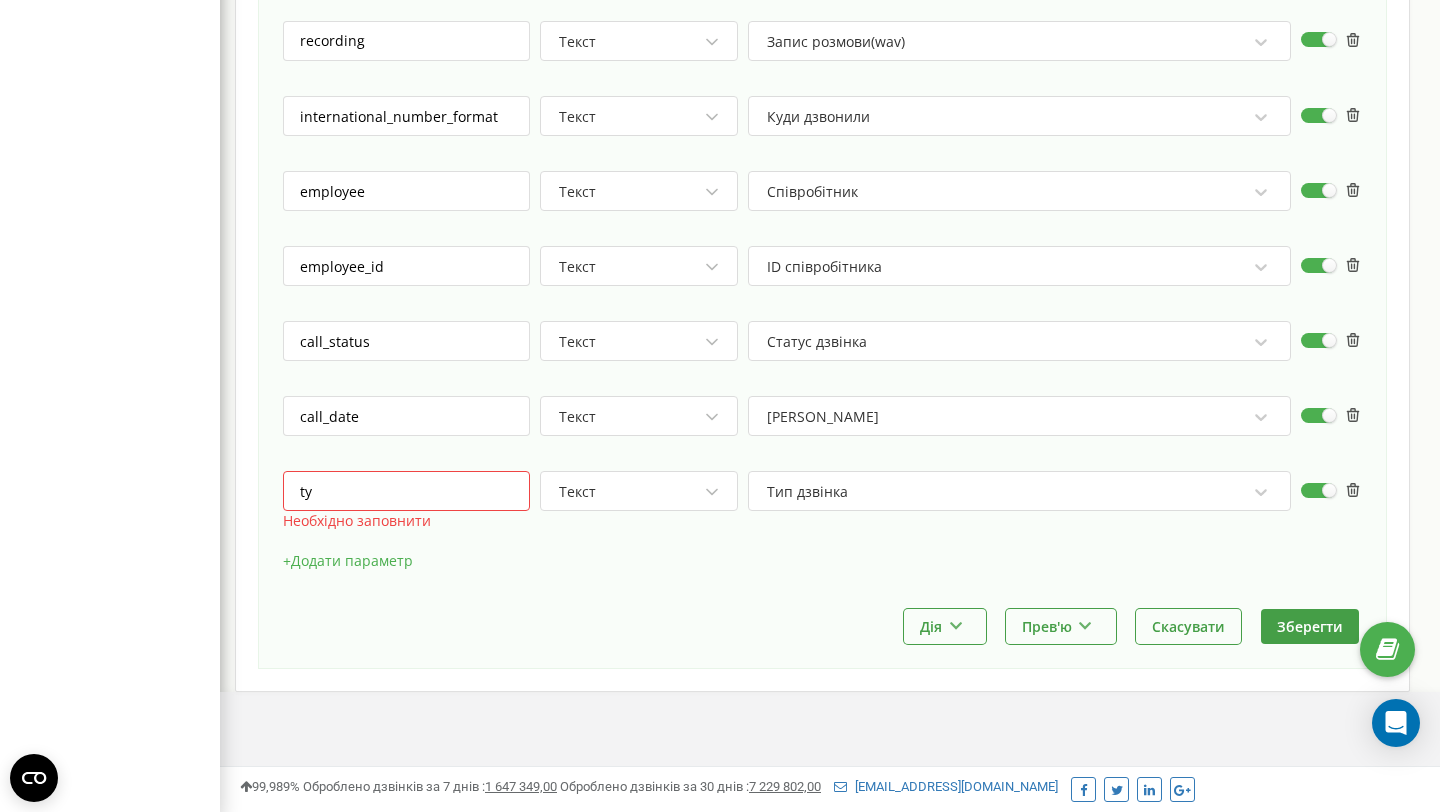 type on "t" 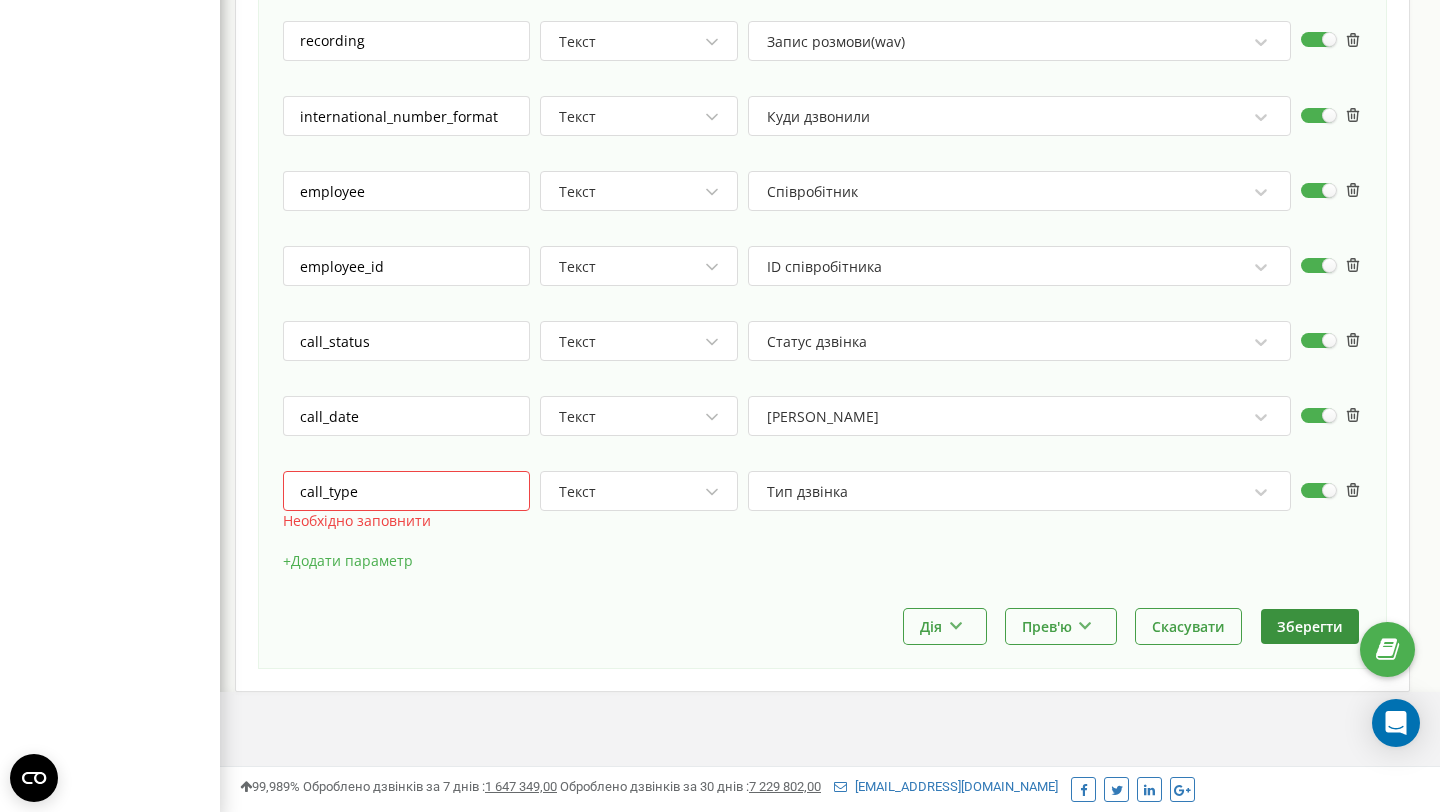 type on "call_type" 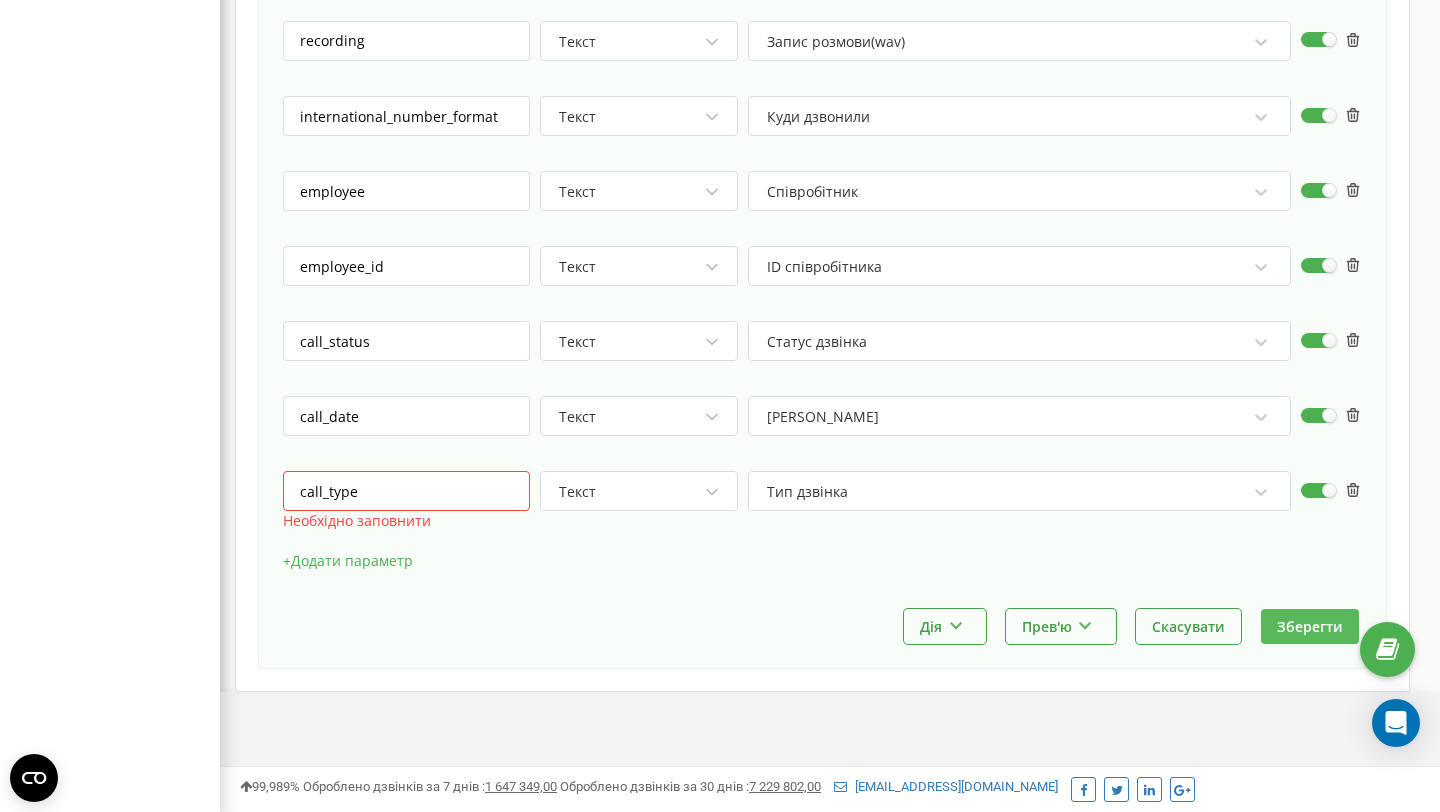 click on "Зберегти" at bounding box center (1310, 626) 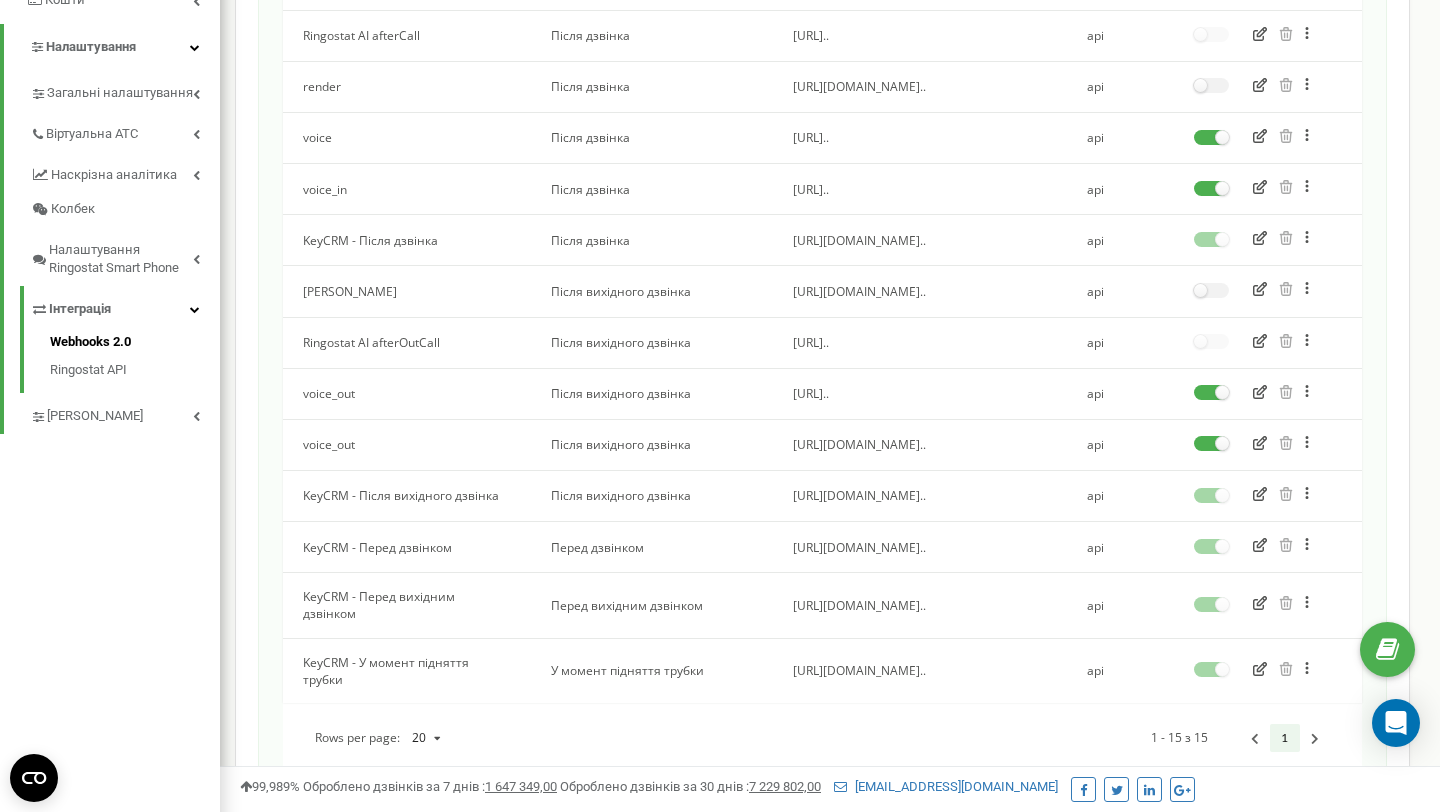 scroll, scrollTop: 422, scrollLeft: 0, axis: vertical 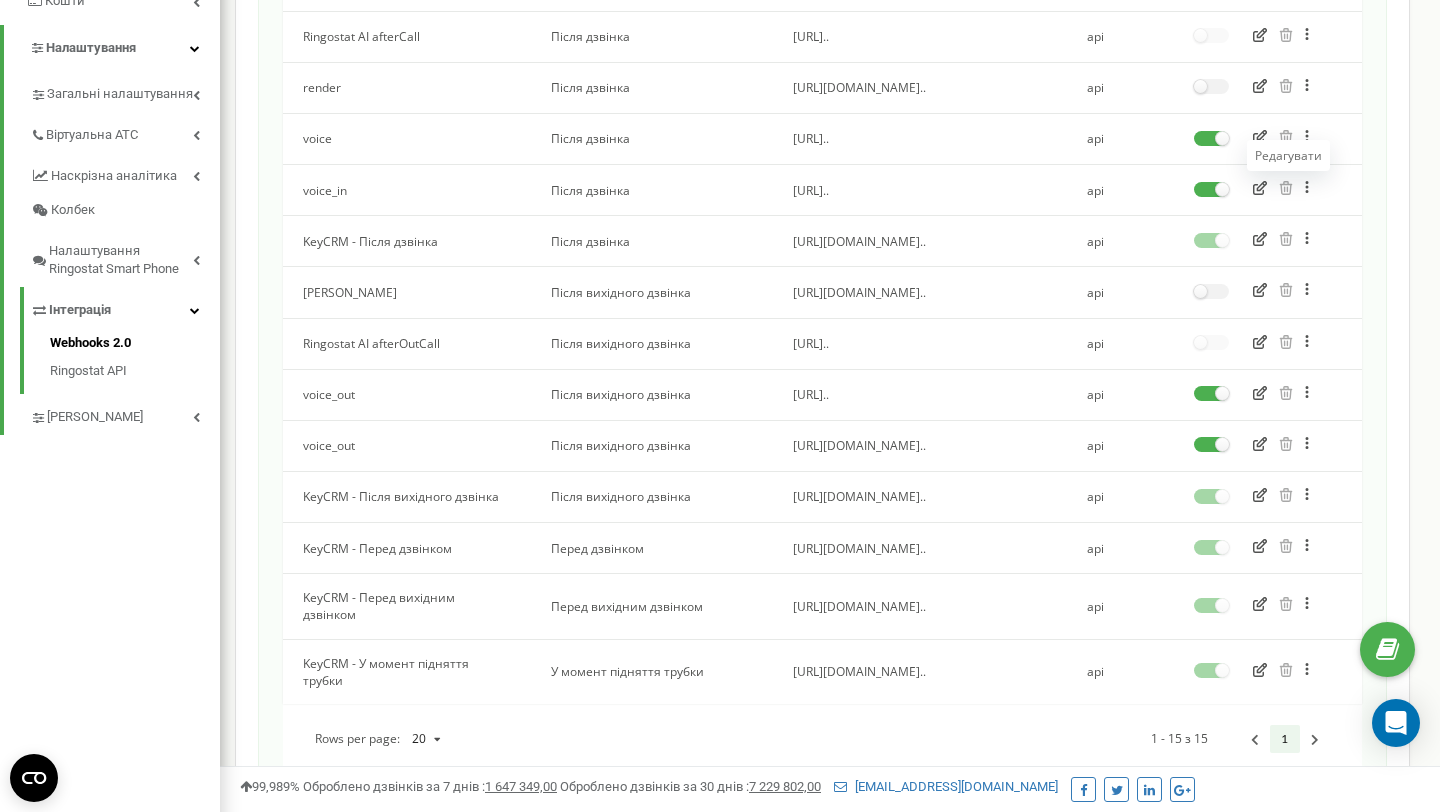 click 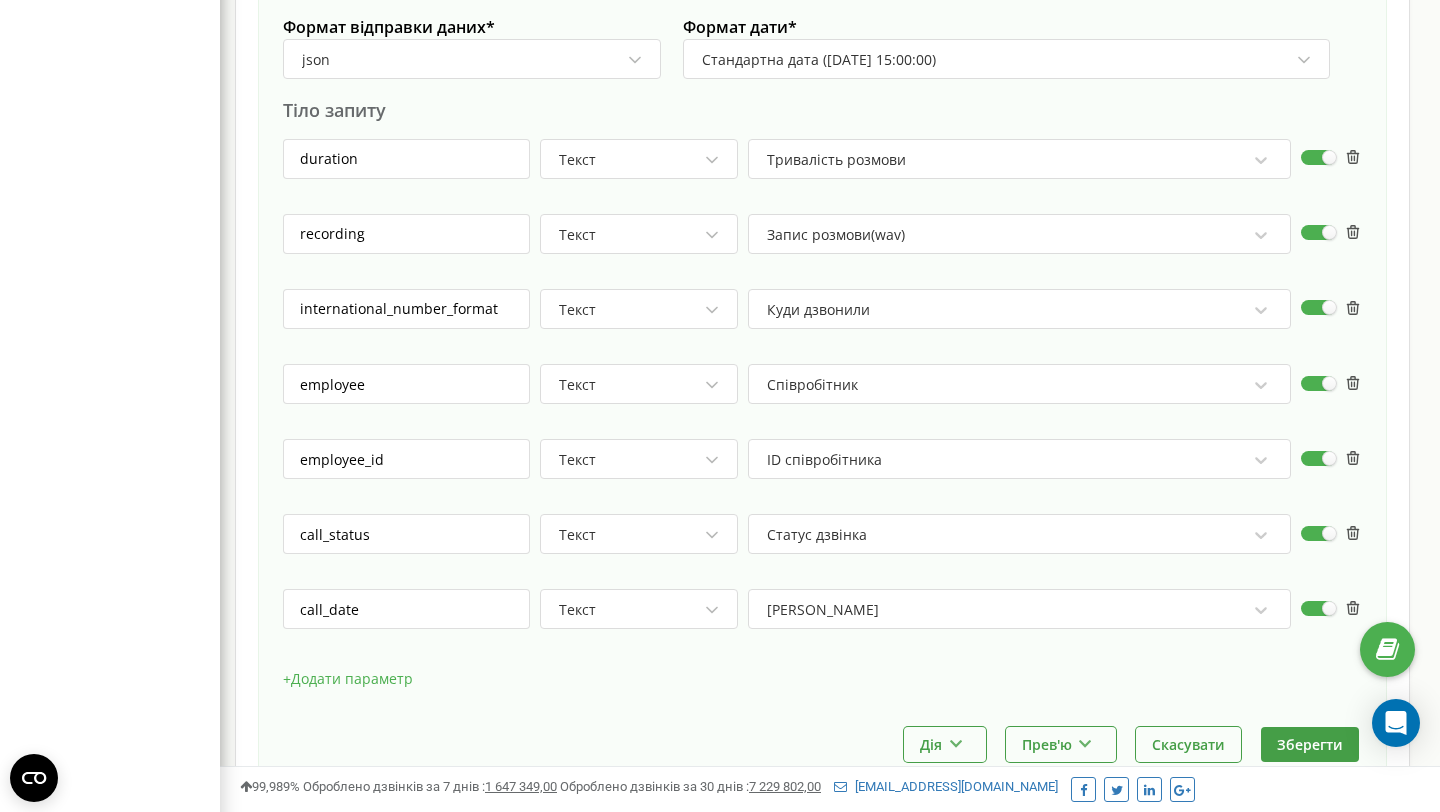 scroll, scrollTop: 1032, scrollLeft: 0, axis: vertical 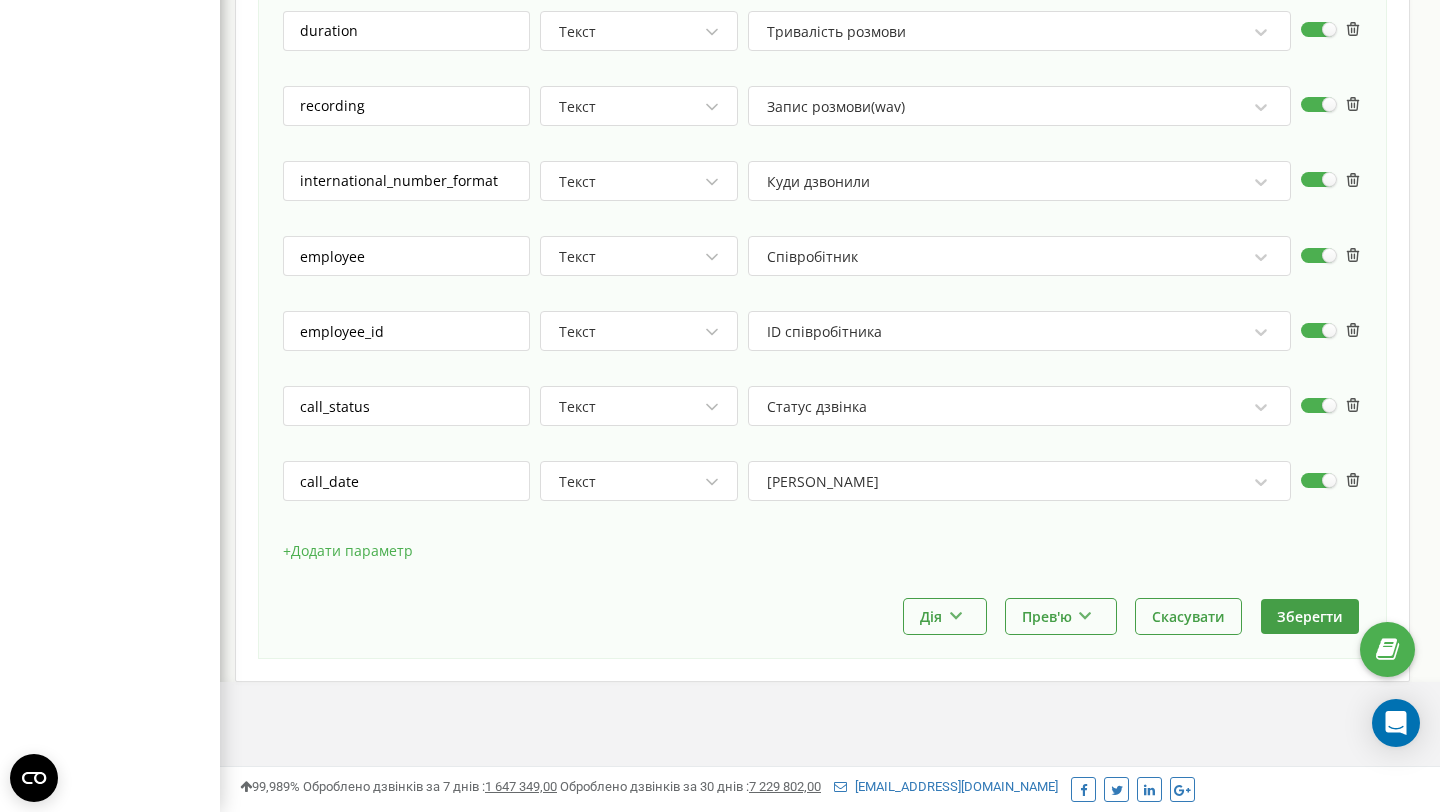 click on "+  Додати параметр" at bounding box center (348, 551) 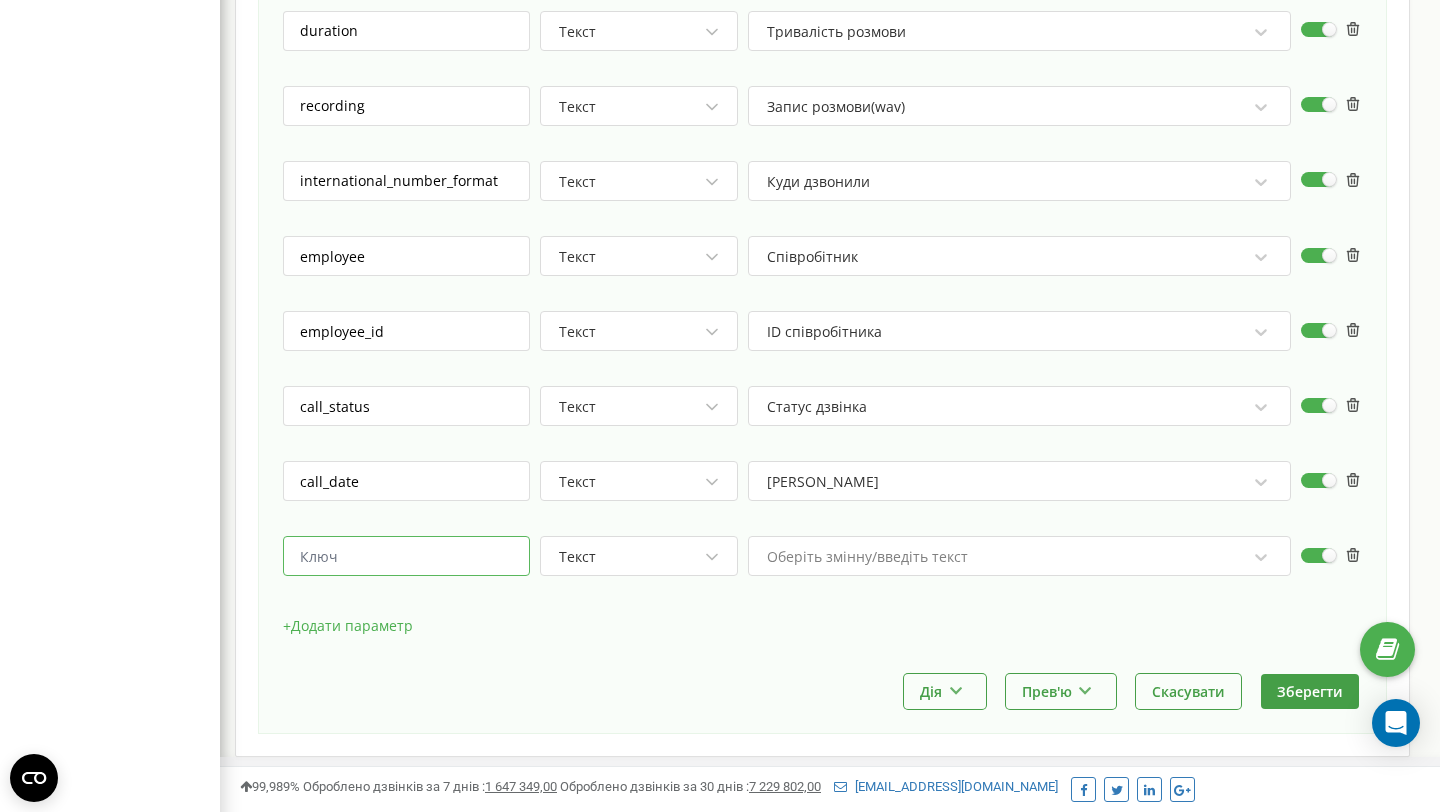 click at bounding box center [406, 556] 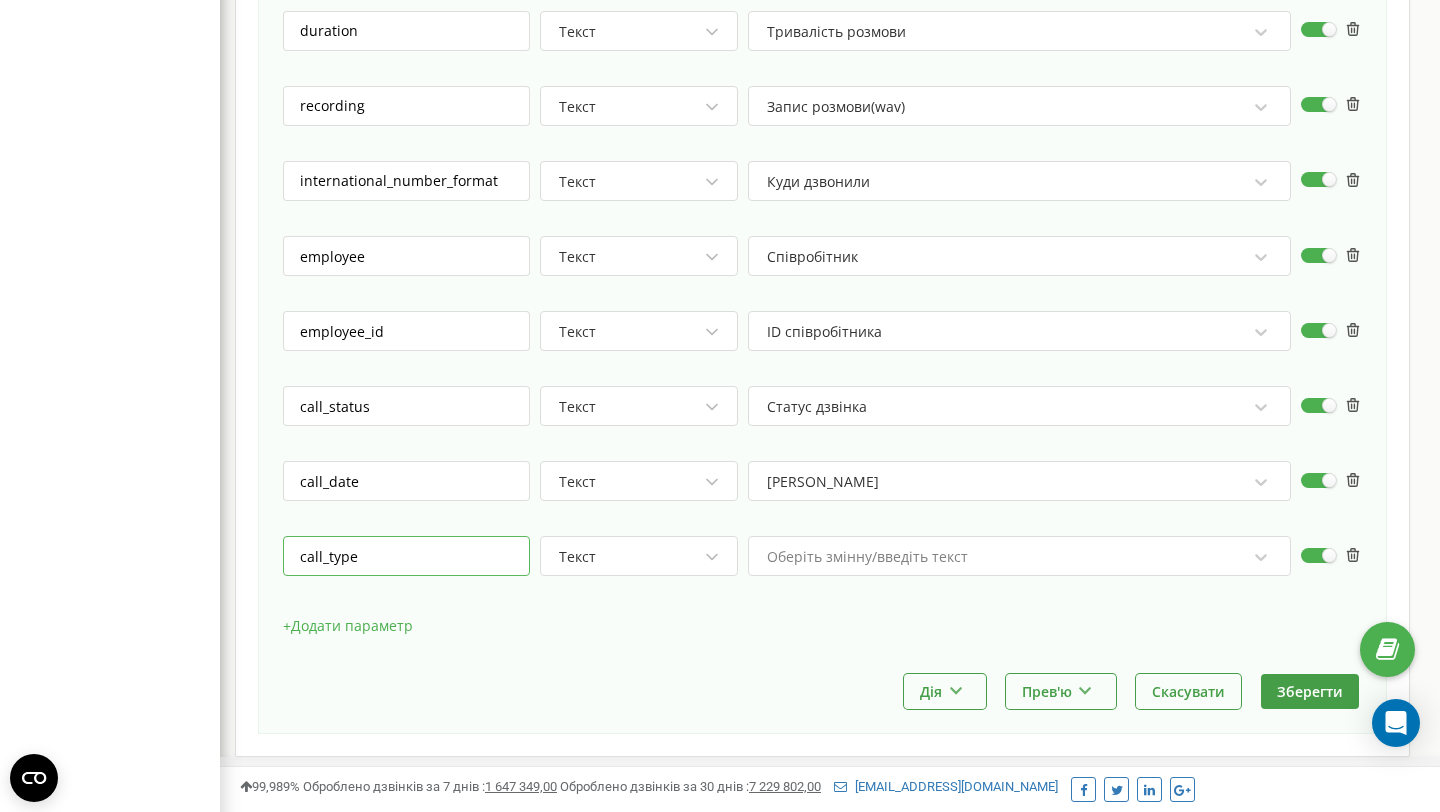 type on "call_type" 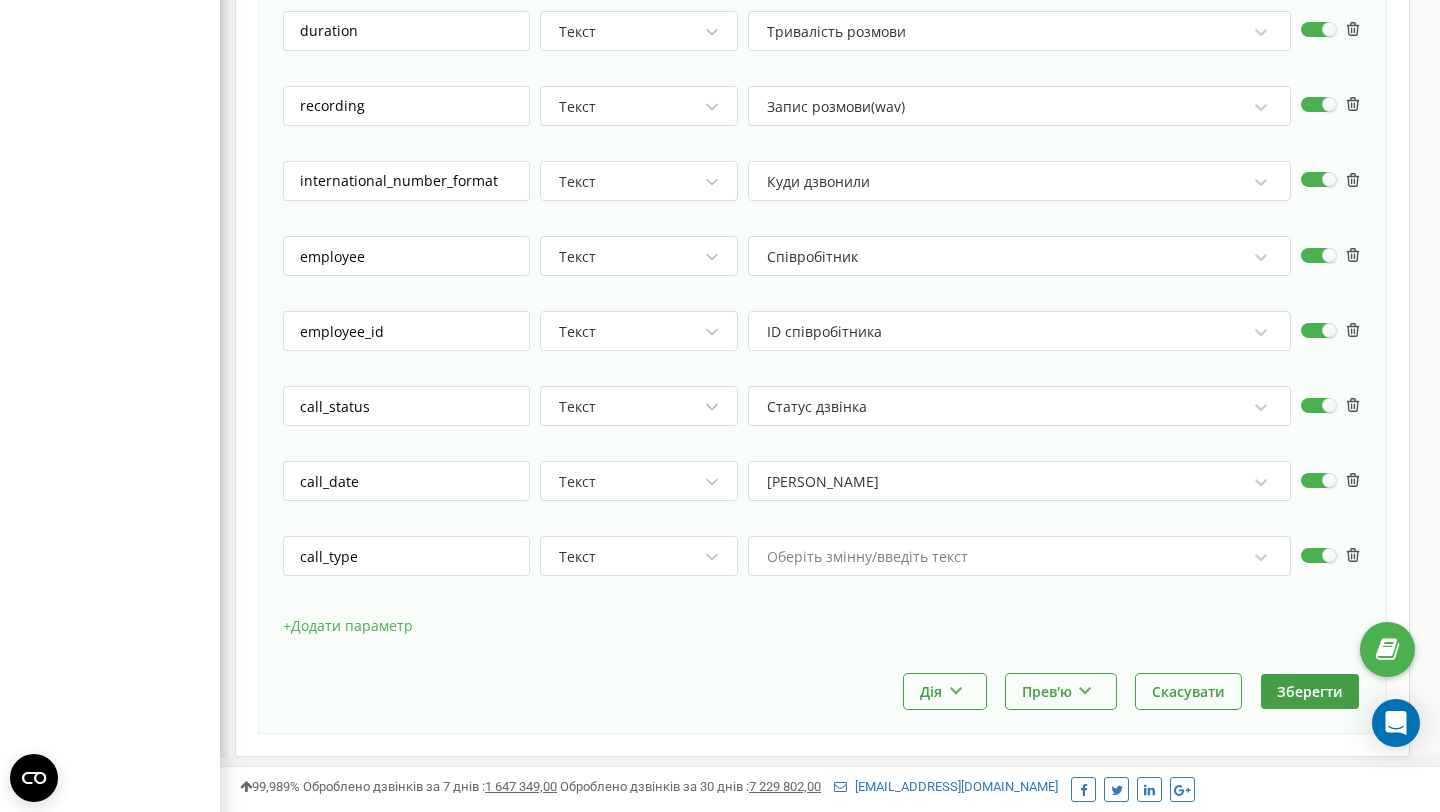 click on "Оберіть змінну/введіть текст" at bounding box center [1019, 556] 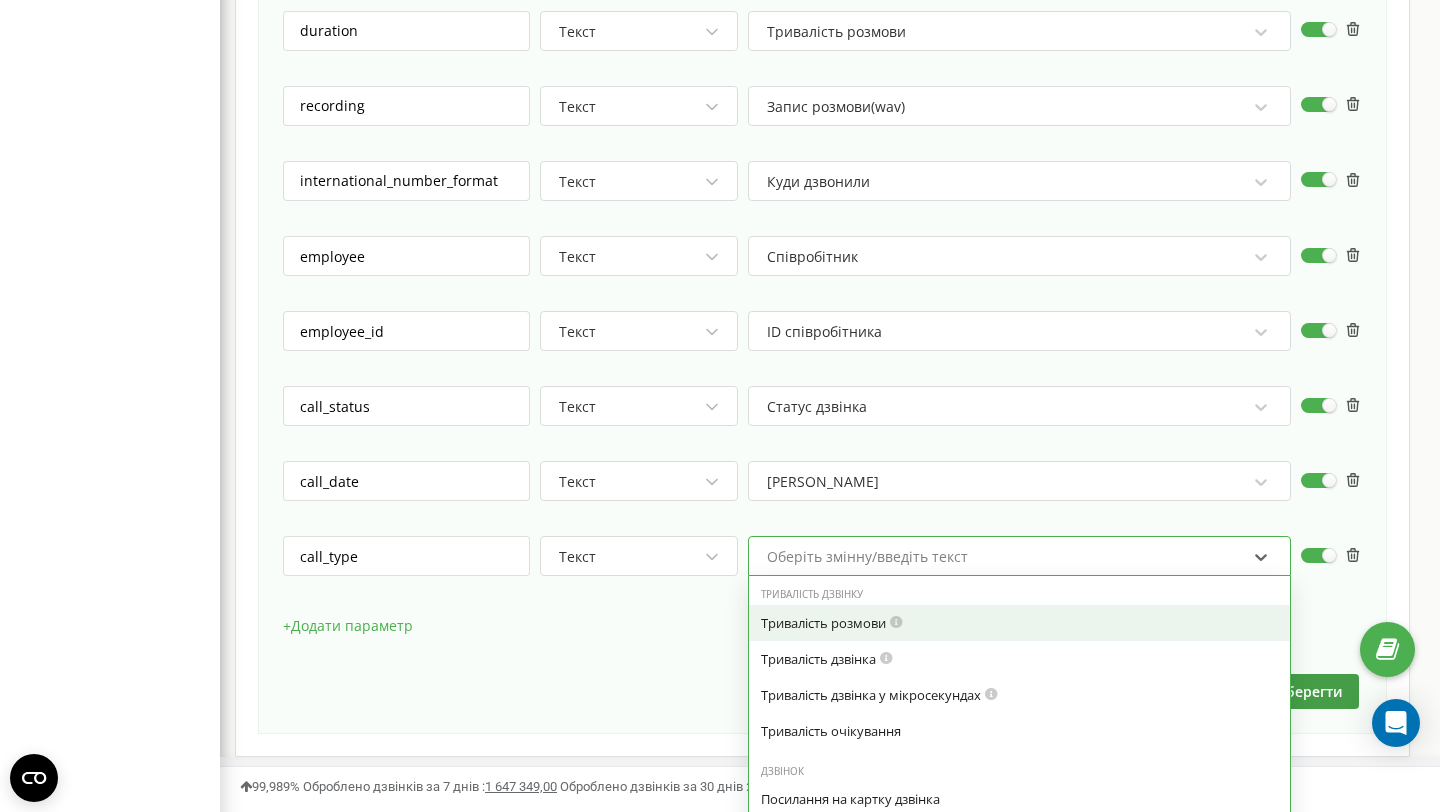 scroll, scrollTop: 1097, scrollLeft: 0, axis: vertical 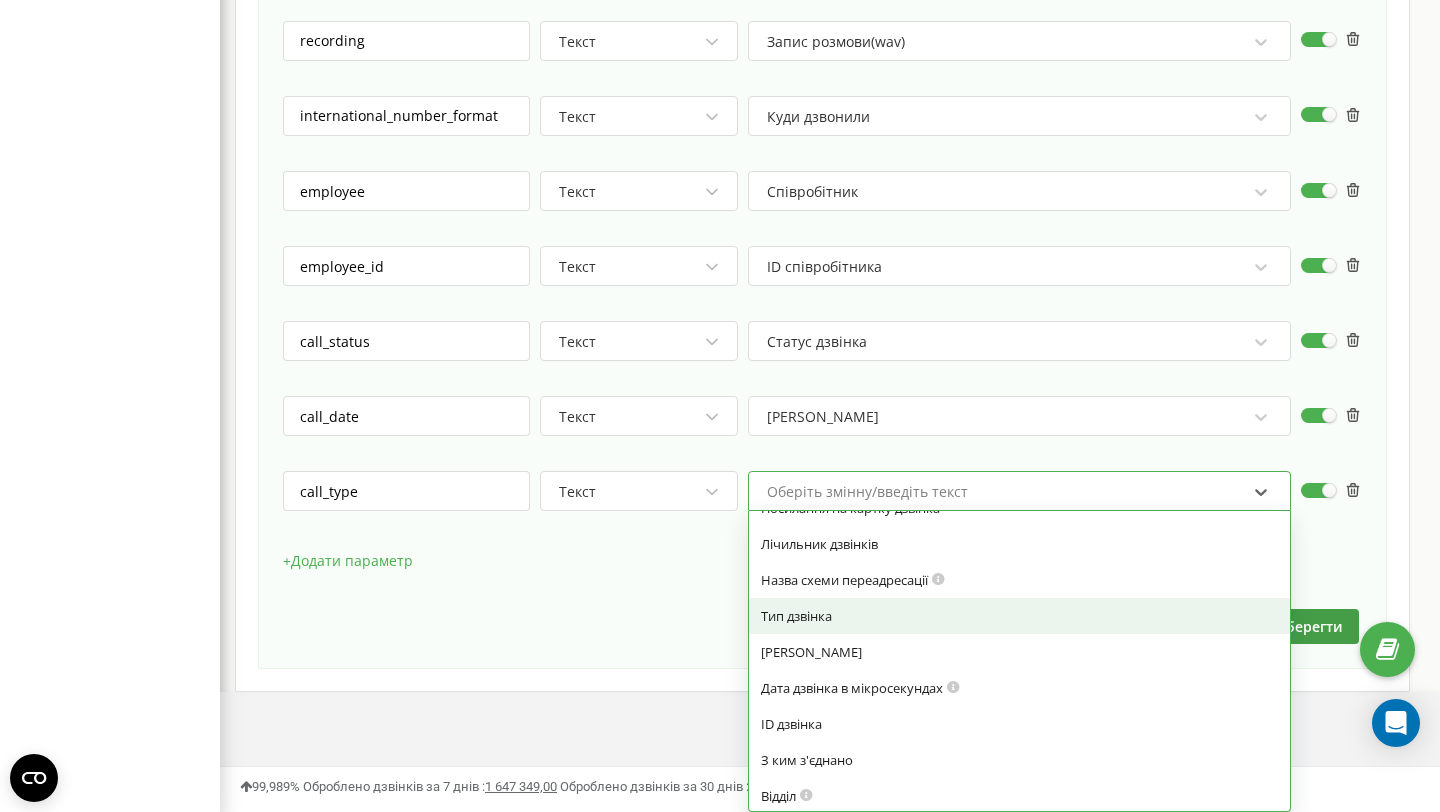 click on "Тип дзвінка" at bounding box center (1019, 616) 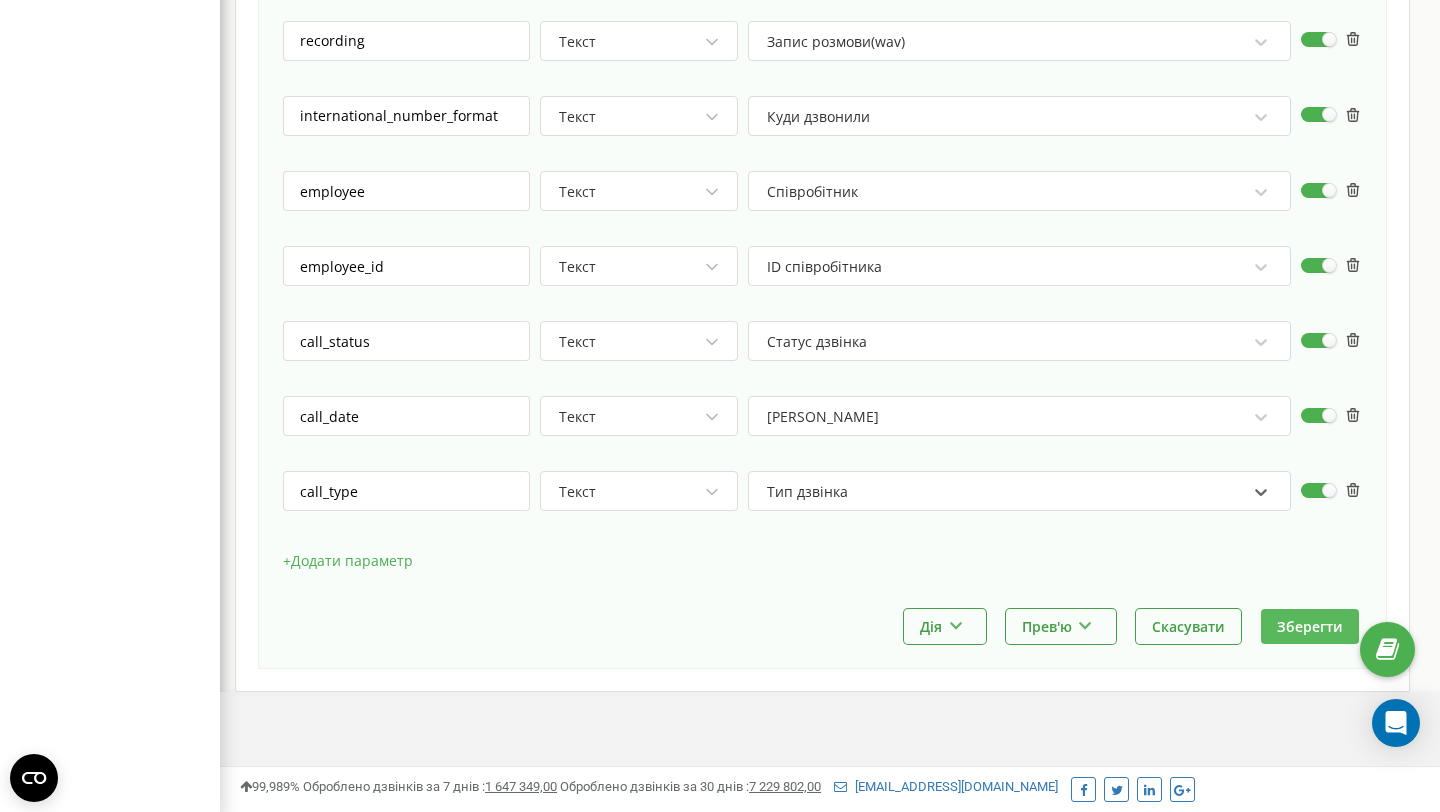 click on "Зберегти" at bounding box center (1310, 626) 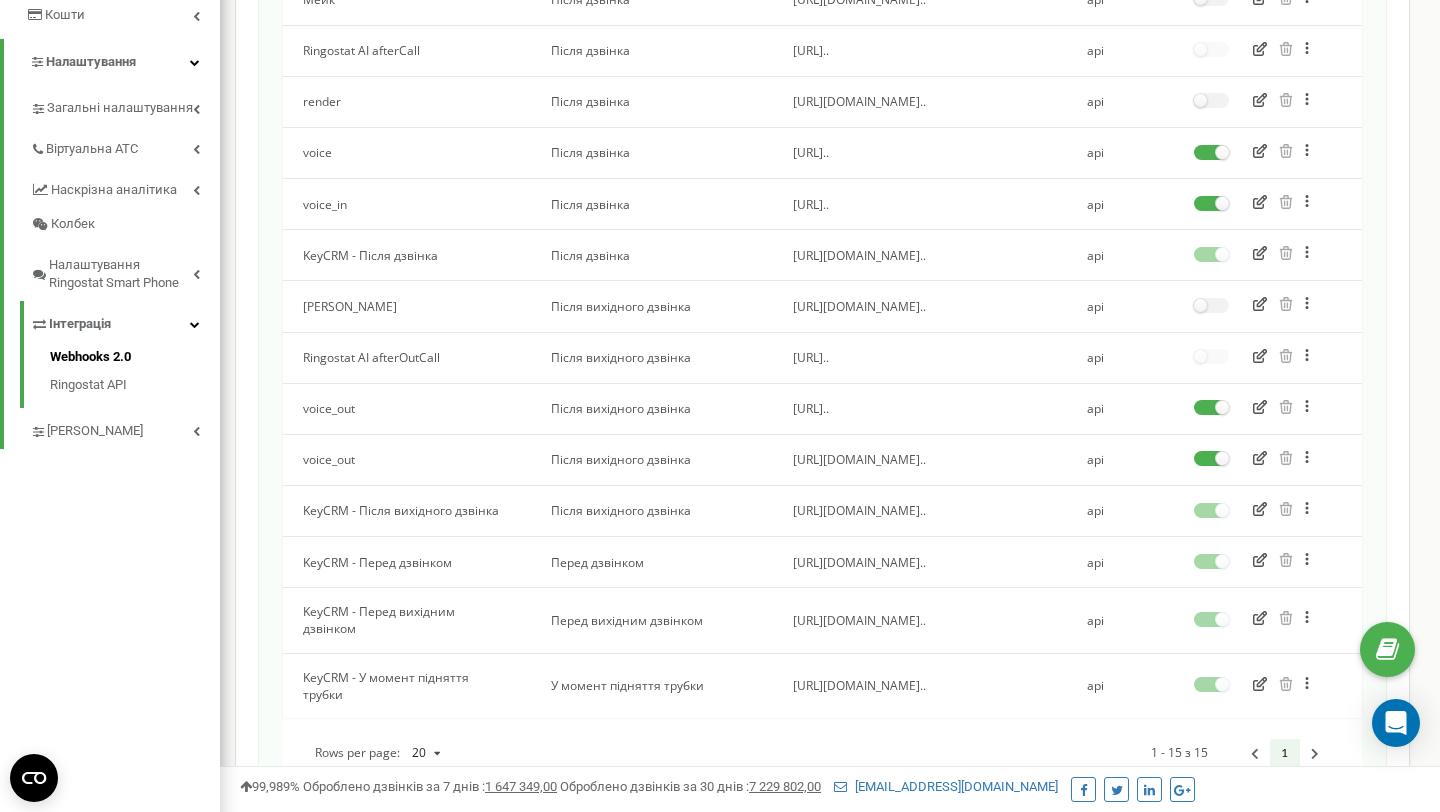 scroll, scrollTop: 397, scrollLeft: 0, axis: vertical 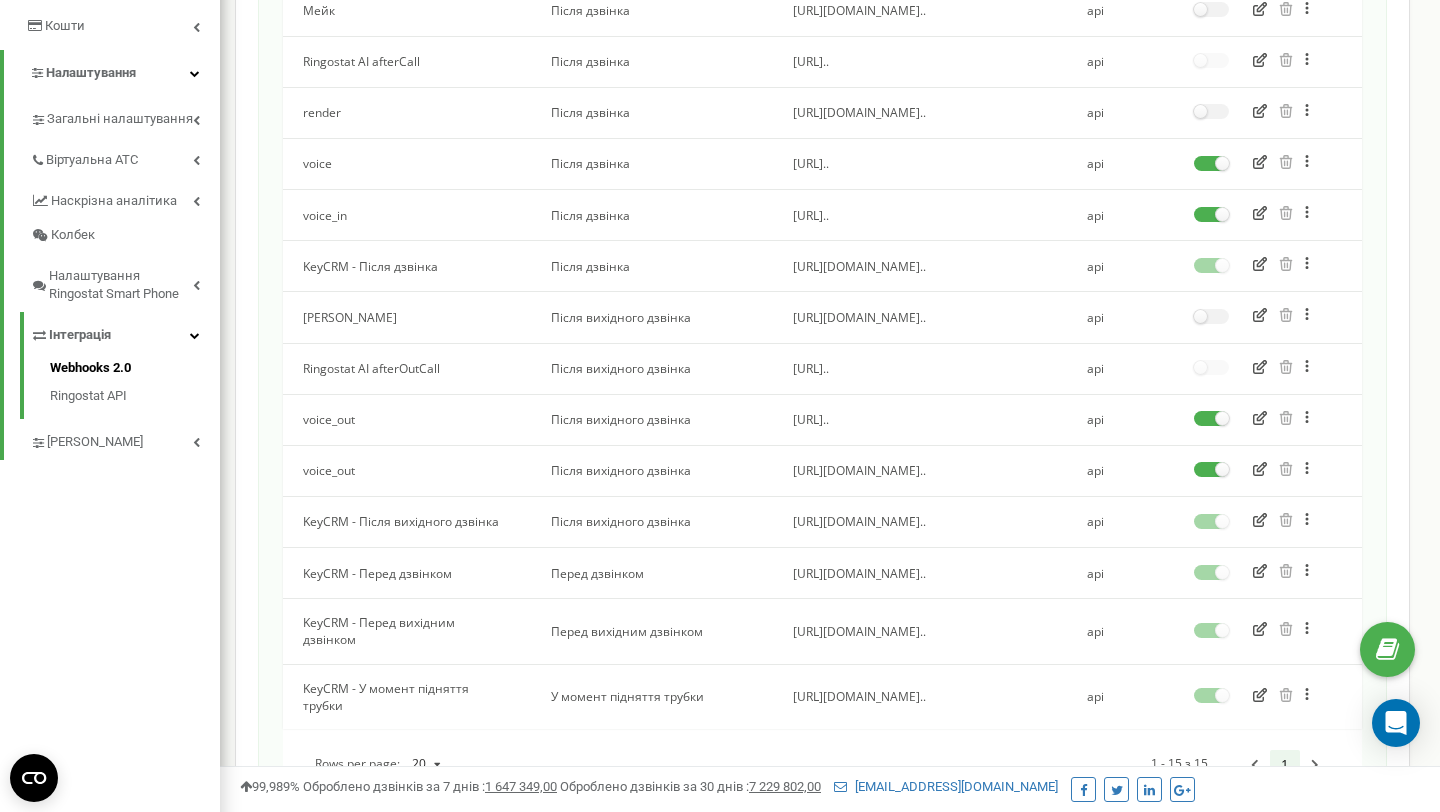 click 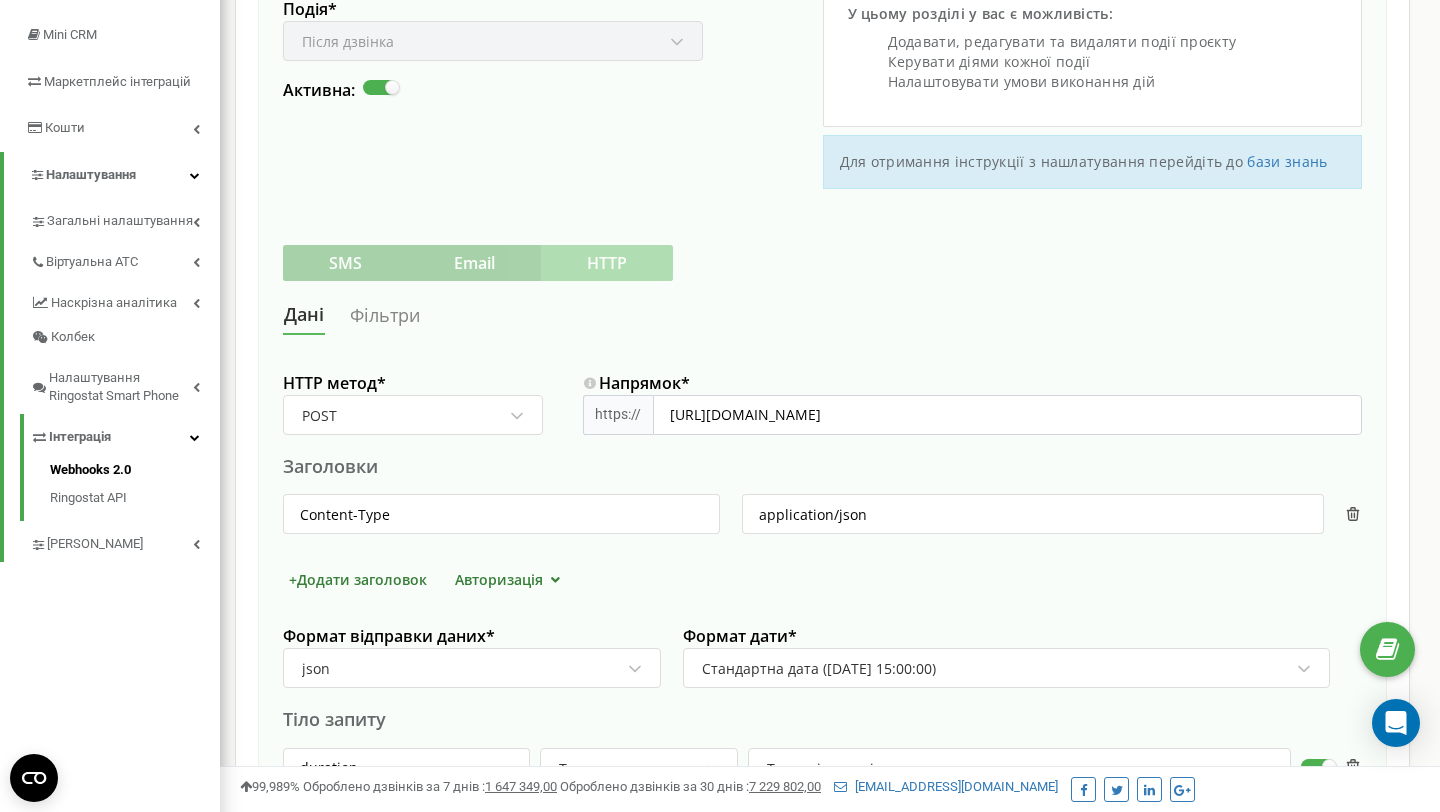 scroll, scrollTop: 0, scrollLeft: 0, axis: both 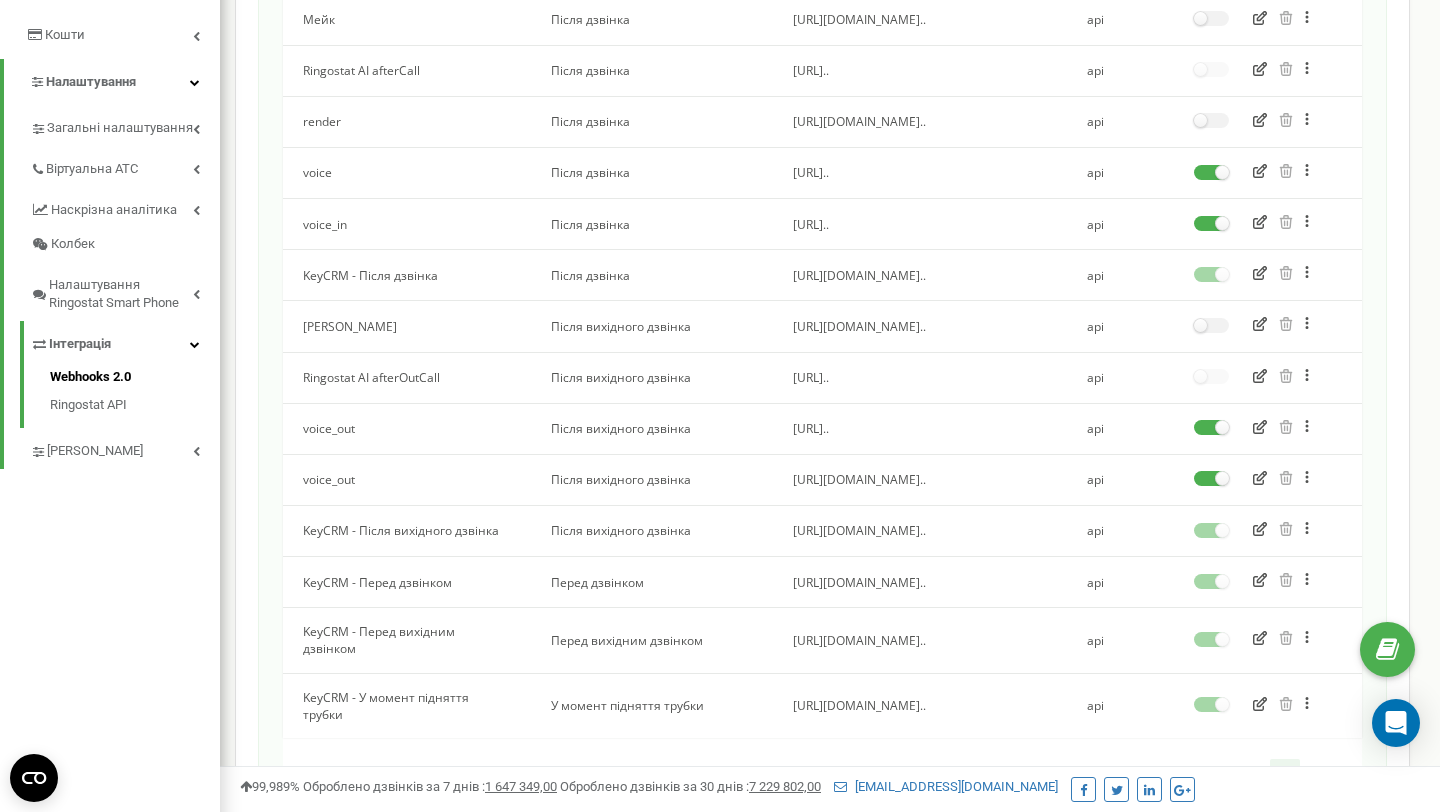 click on "Зробити копію Перенести" at bounding box center [1268, 428] 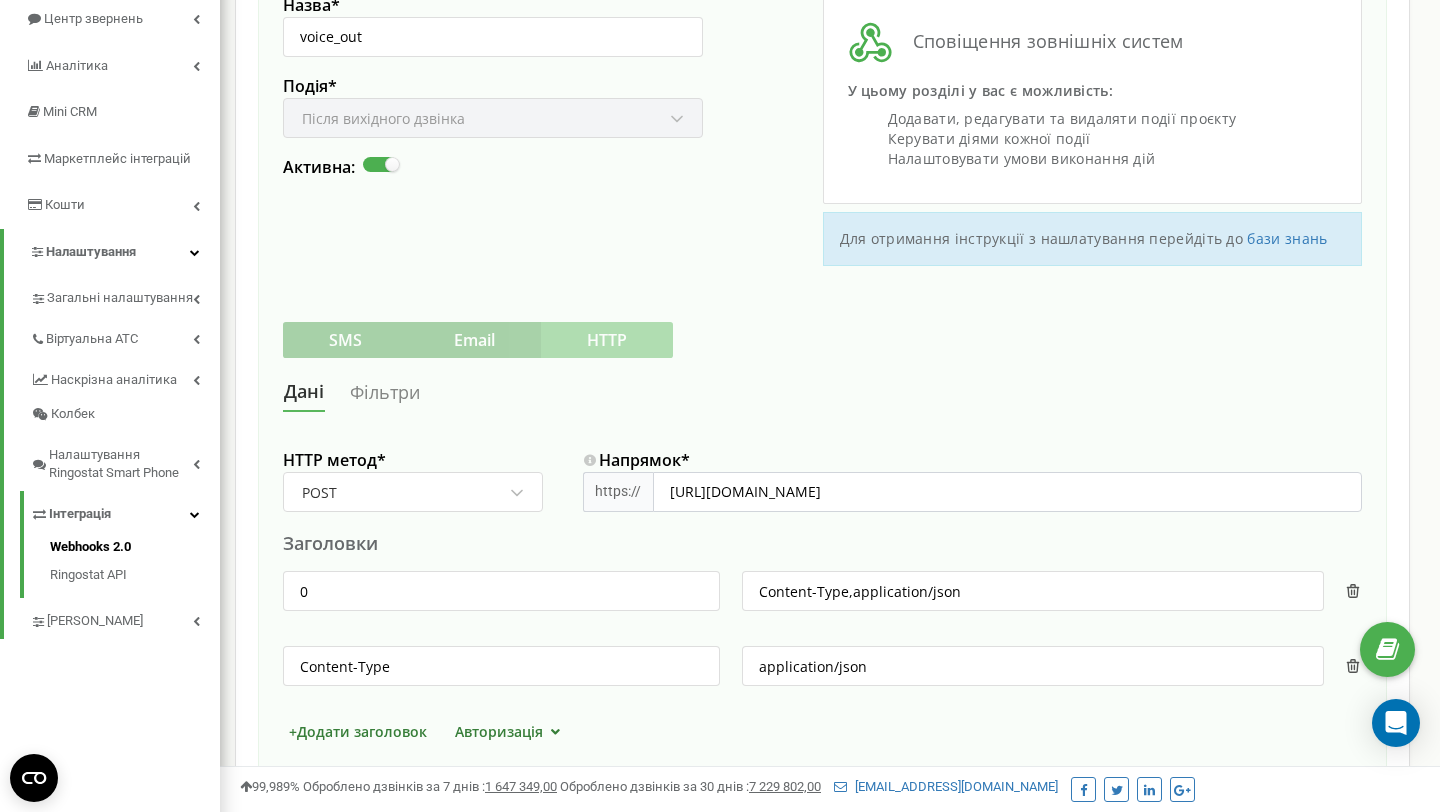 scroll, scrollTop: 0, scrollLeft: 0, axis: both 